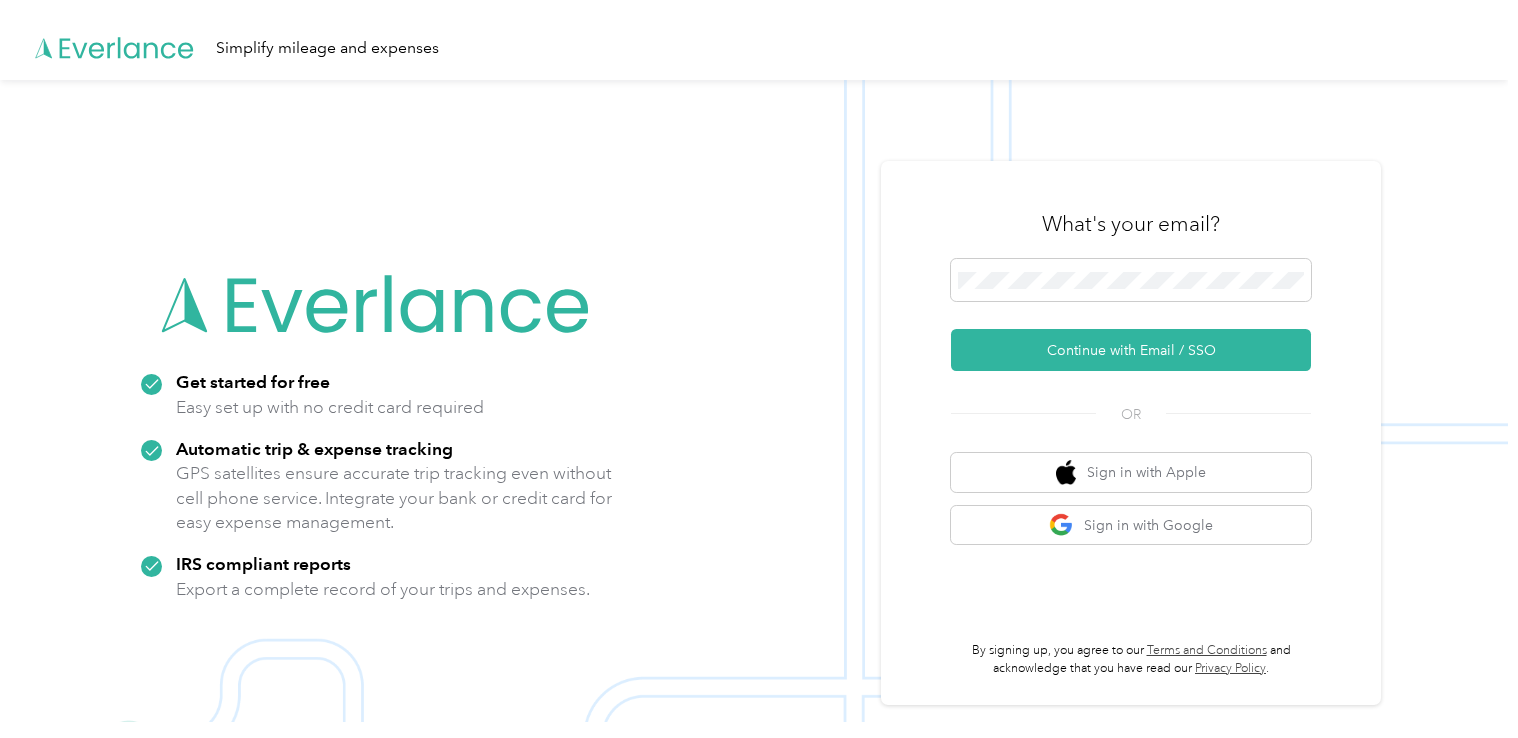 scroll, scrollTop: 0, scrollLeft: 0, axis: both 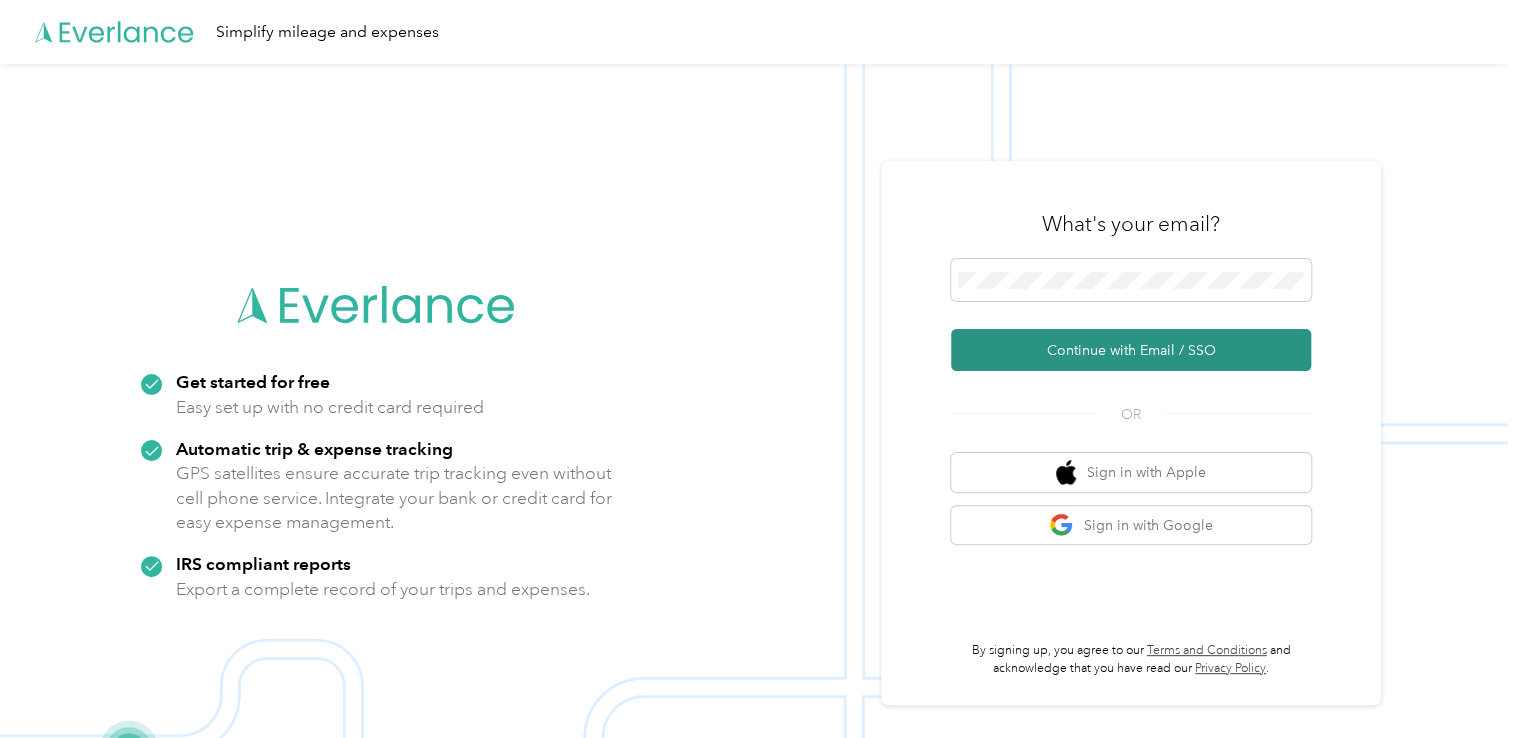 click on "Continue with Email / SSO" at bounding box center [1131, 350] 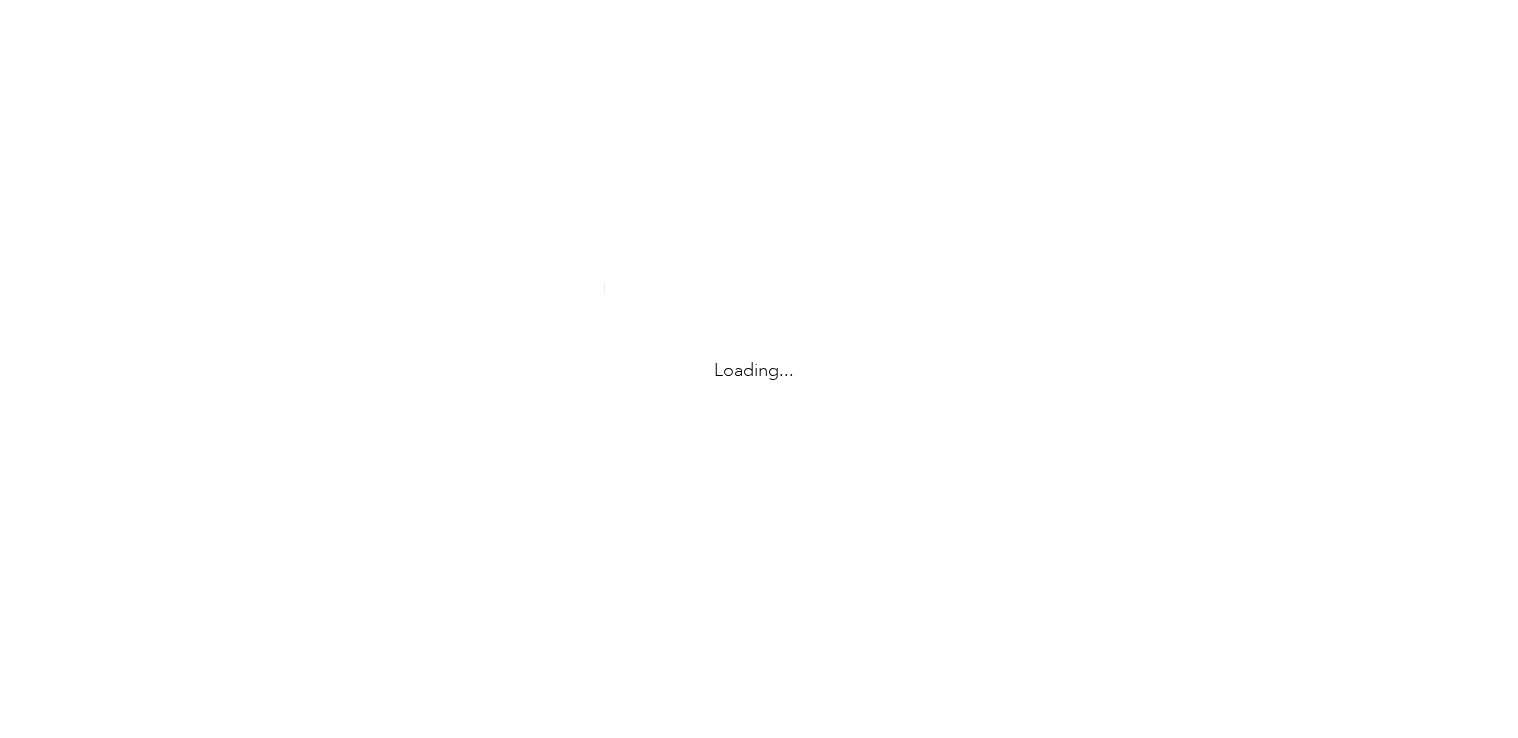 scroll, scrollTop: 0, scrollLeft: 0, axis: both 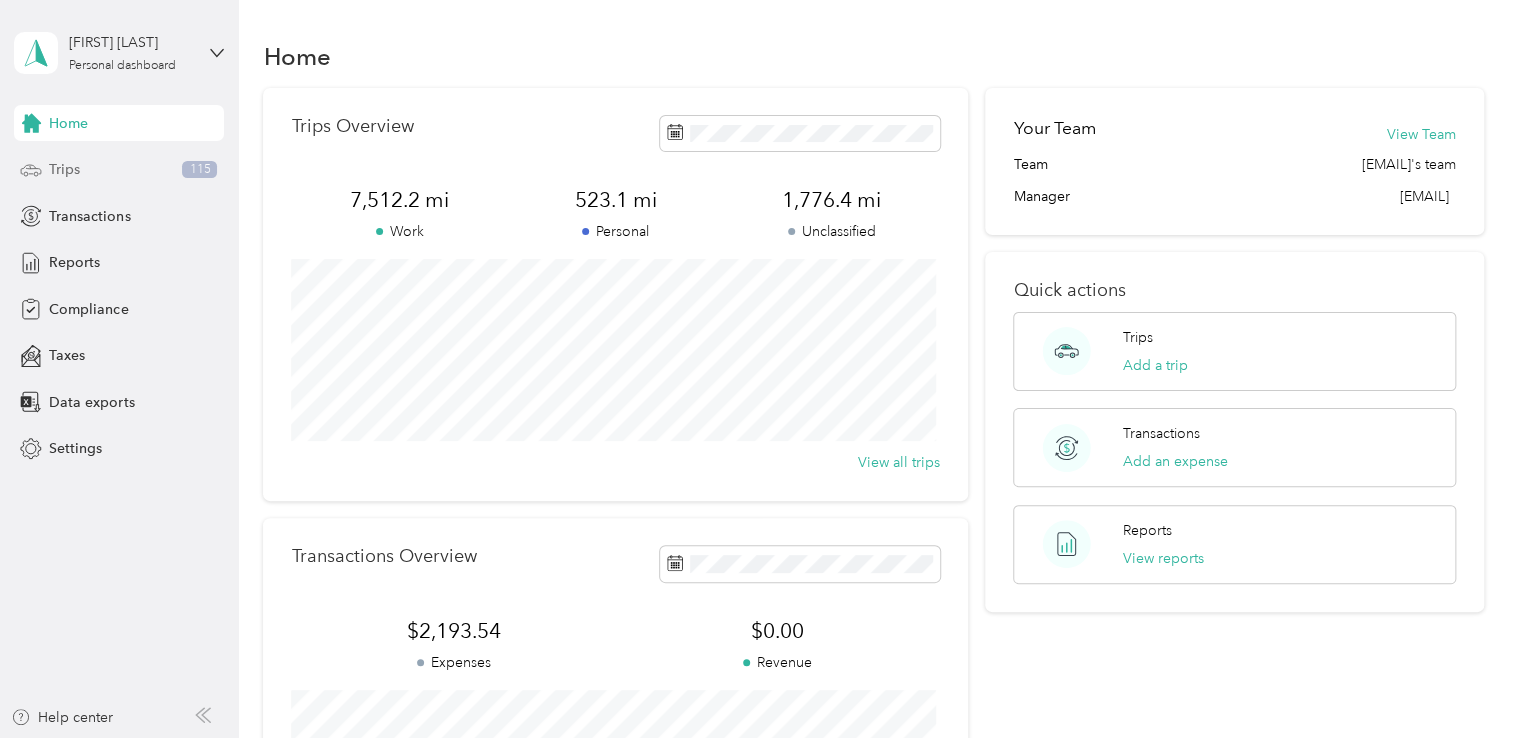 click on "Trips 115" at bounding box center [119, 170] 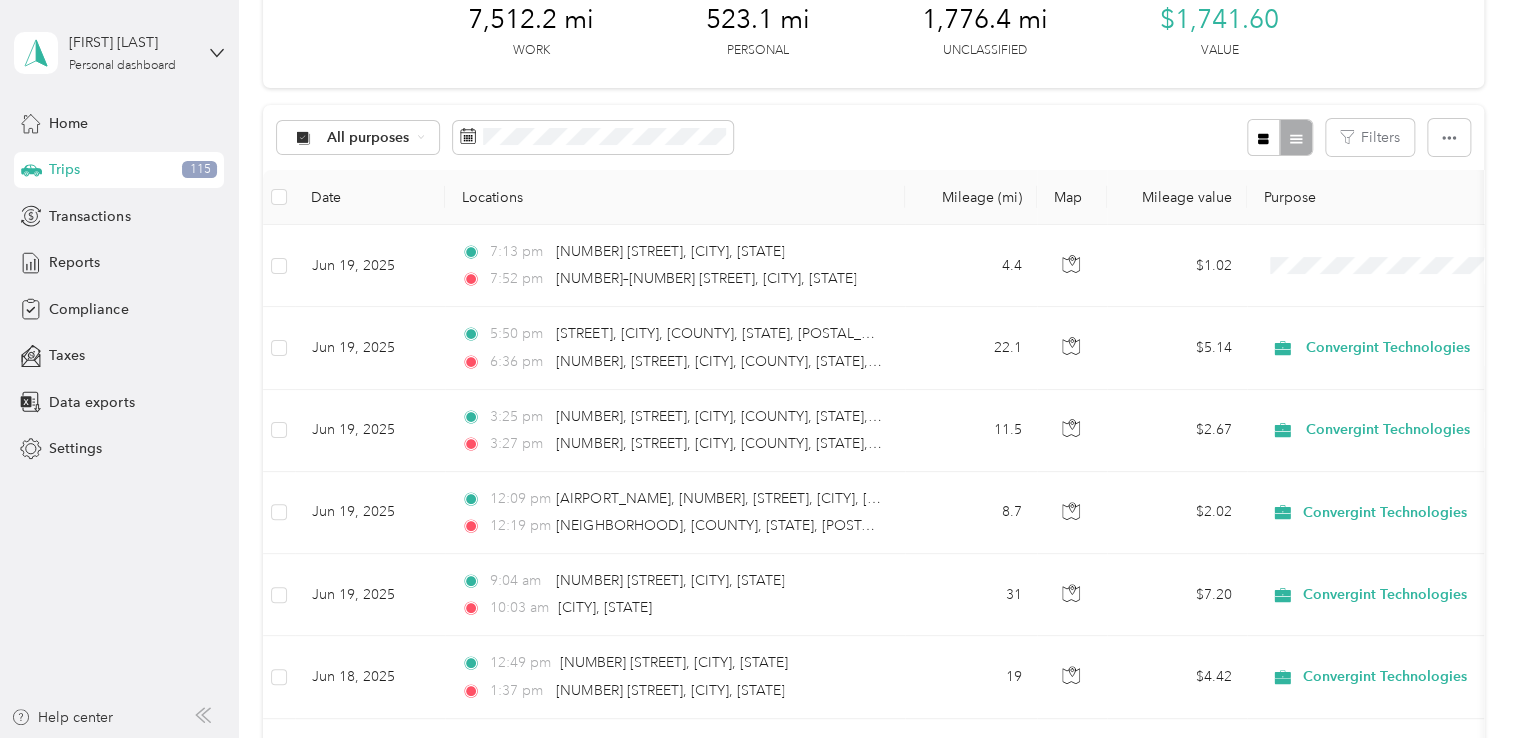 scroll, scrollTop: 0, scrollLeft: 0, axis: both 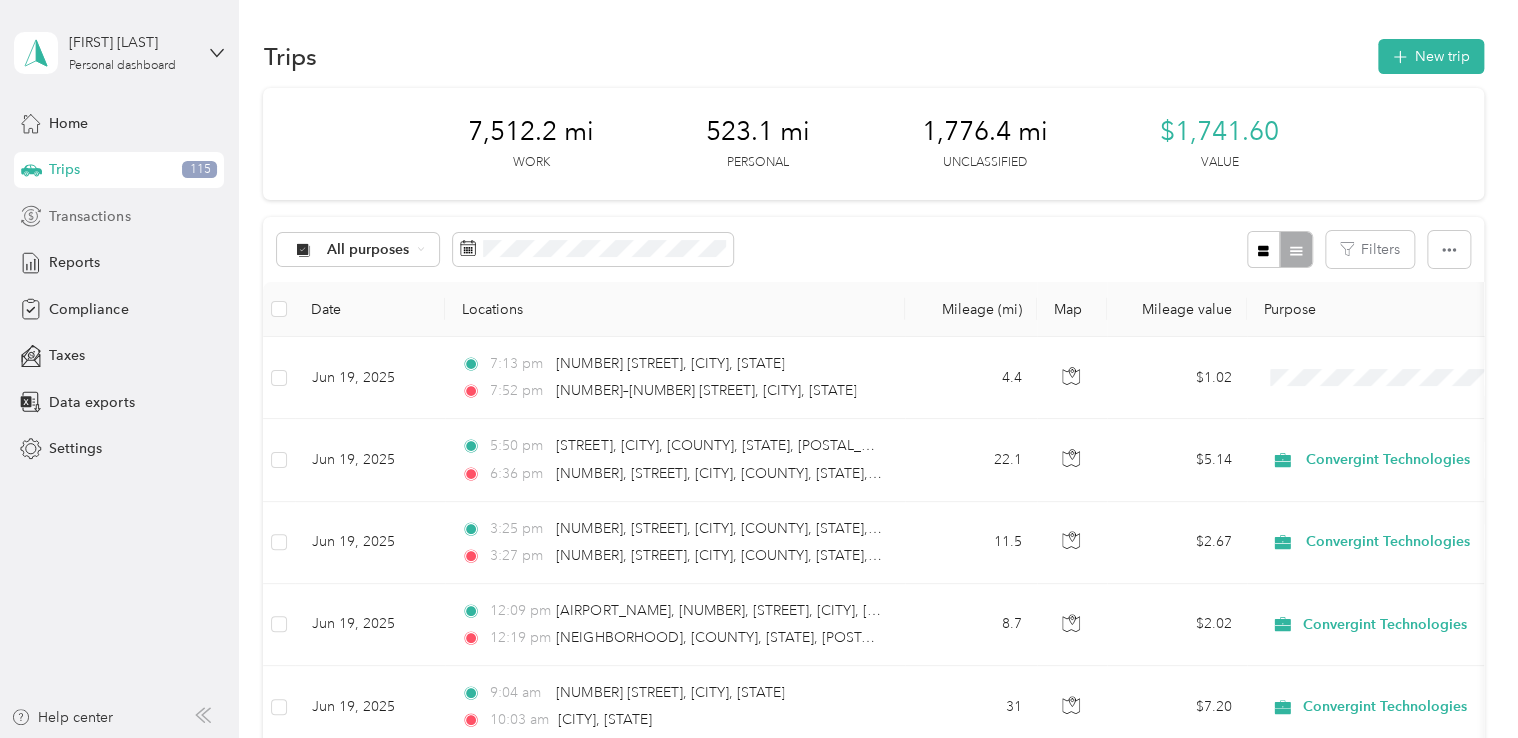 click on "Transactions" at bounding box center [119, 216] 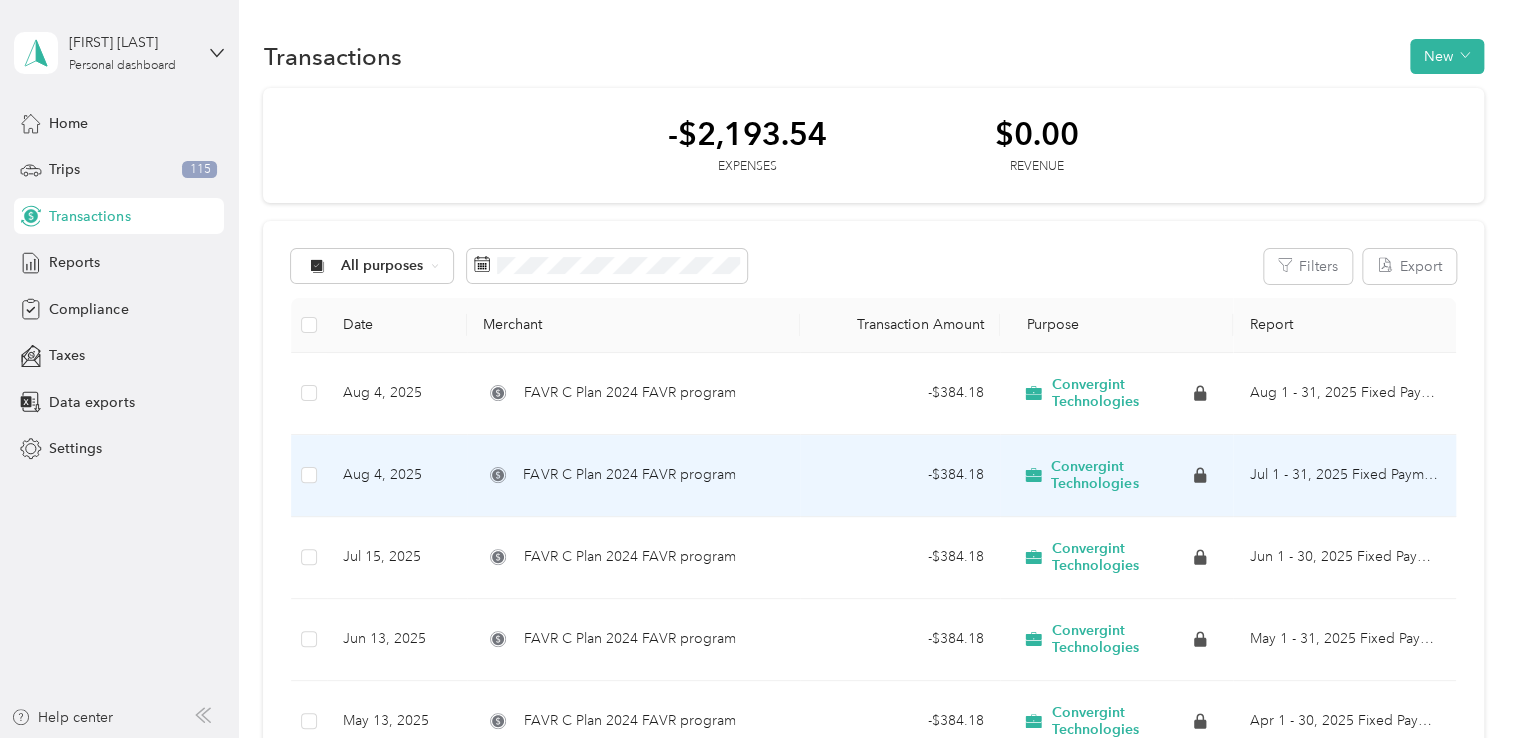 click on "Aug 4, 2025" at bounding box center [397, 476] 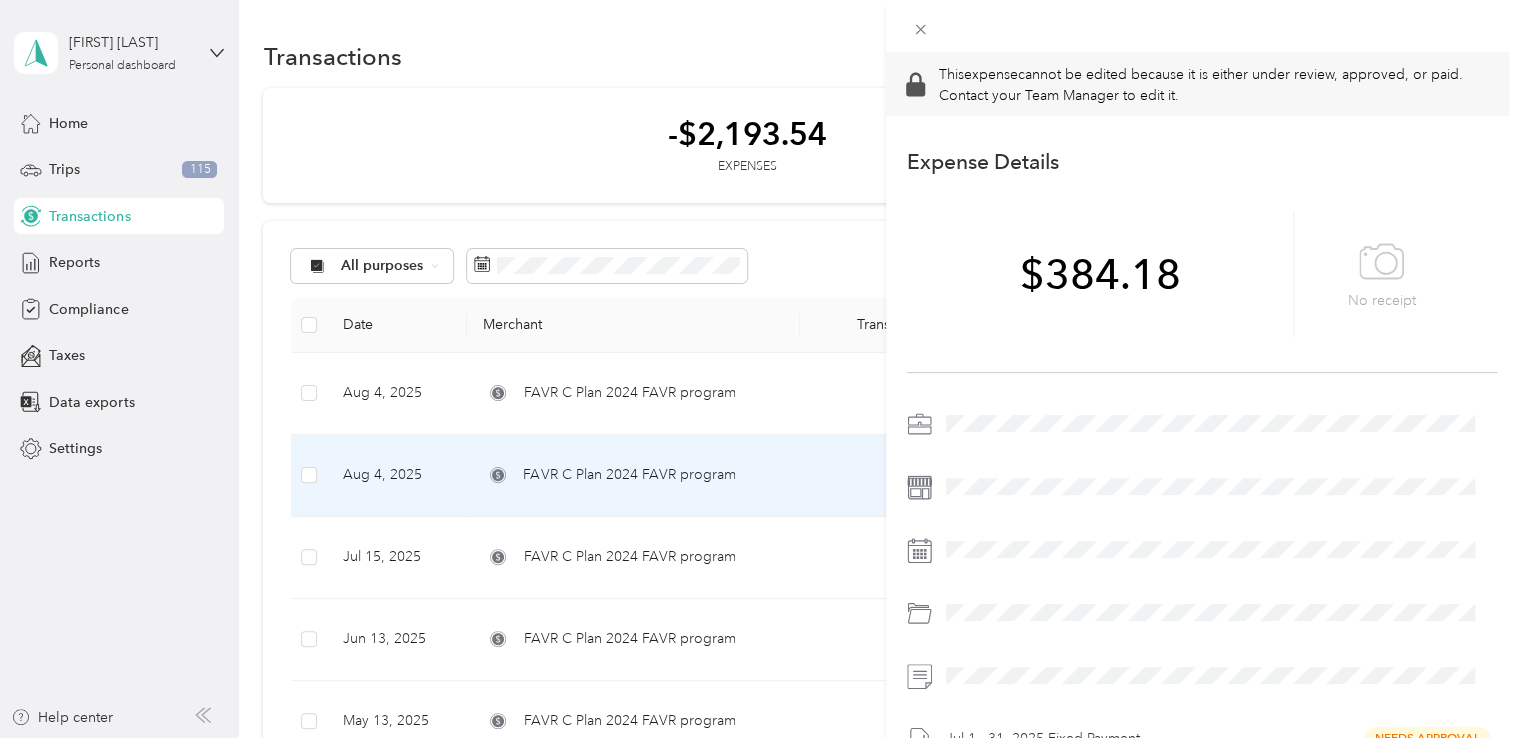 scroll, scrollTop: 0, scrollLeft: 0, axis: both 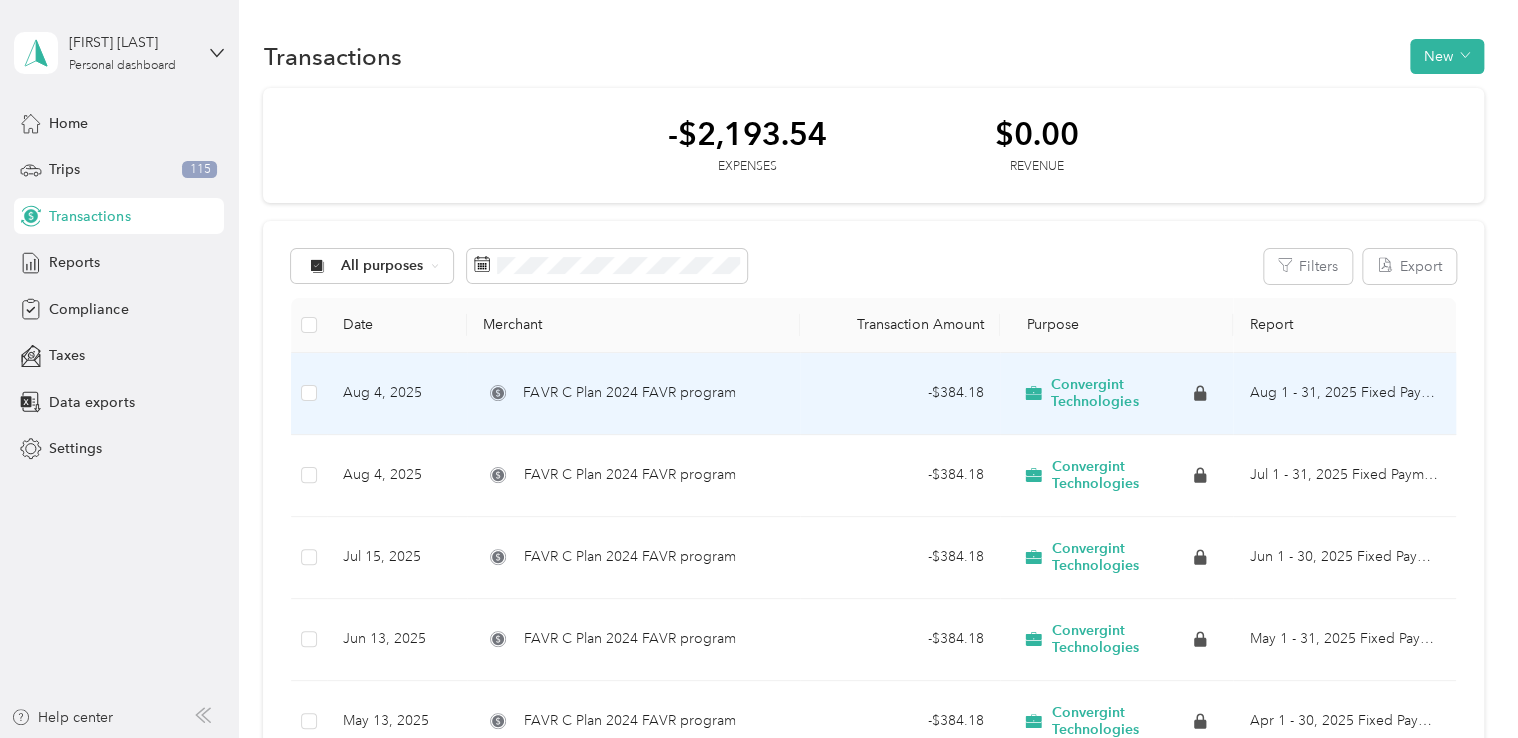 click on "FAVR C Plan 2024 FAVR program" at bounding box center [629, 393] 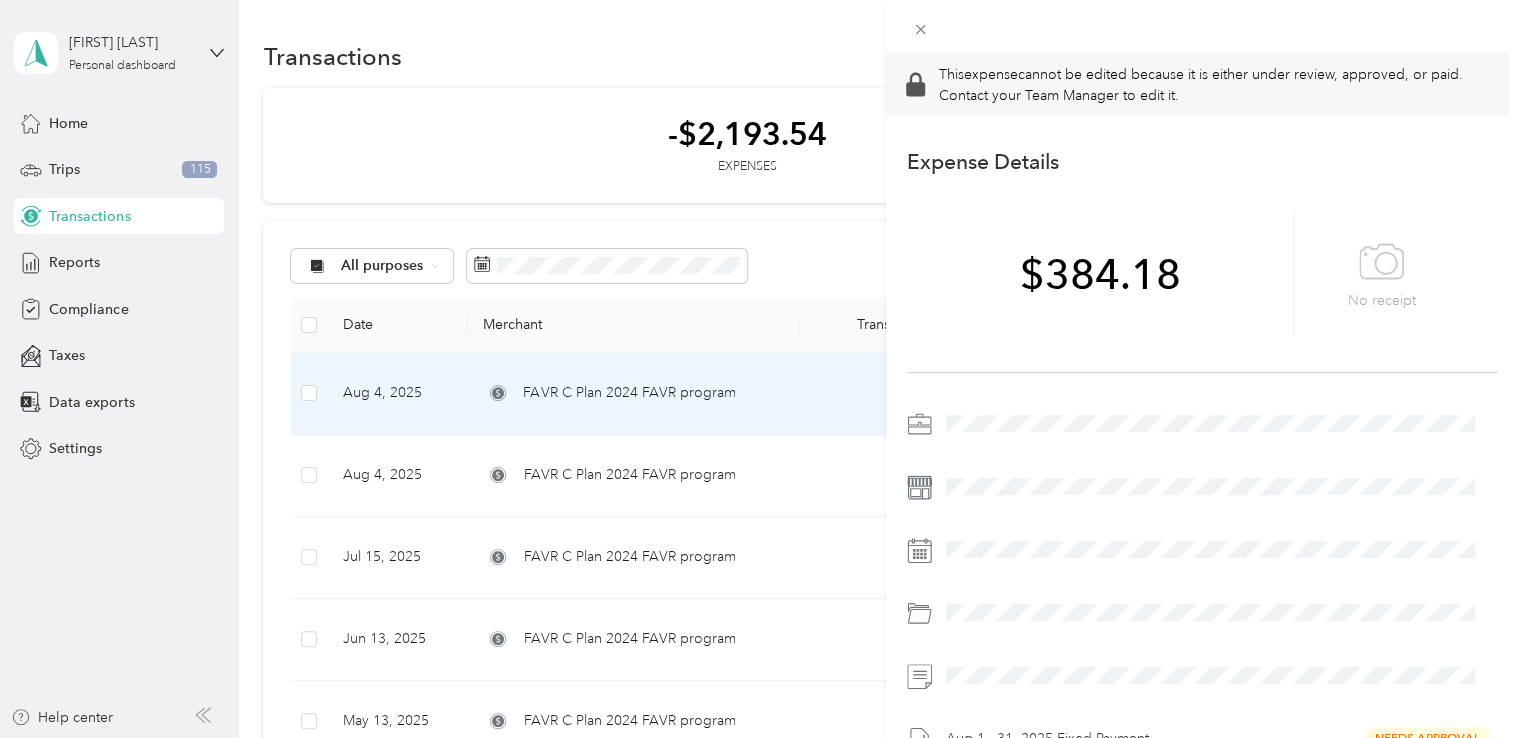 click on "This  expense  cannot be edited because it is either under review, approved, or paid. Contact your Team Manager to edit it.  Expense Details Save [AMOUNT] No receipt [DATE] - [DATE] Fixed Payment Needs Approval" at bounding box center (759, 369) 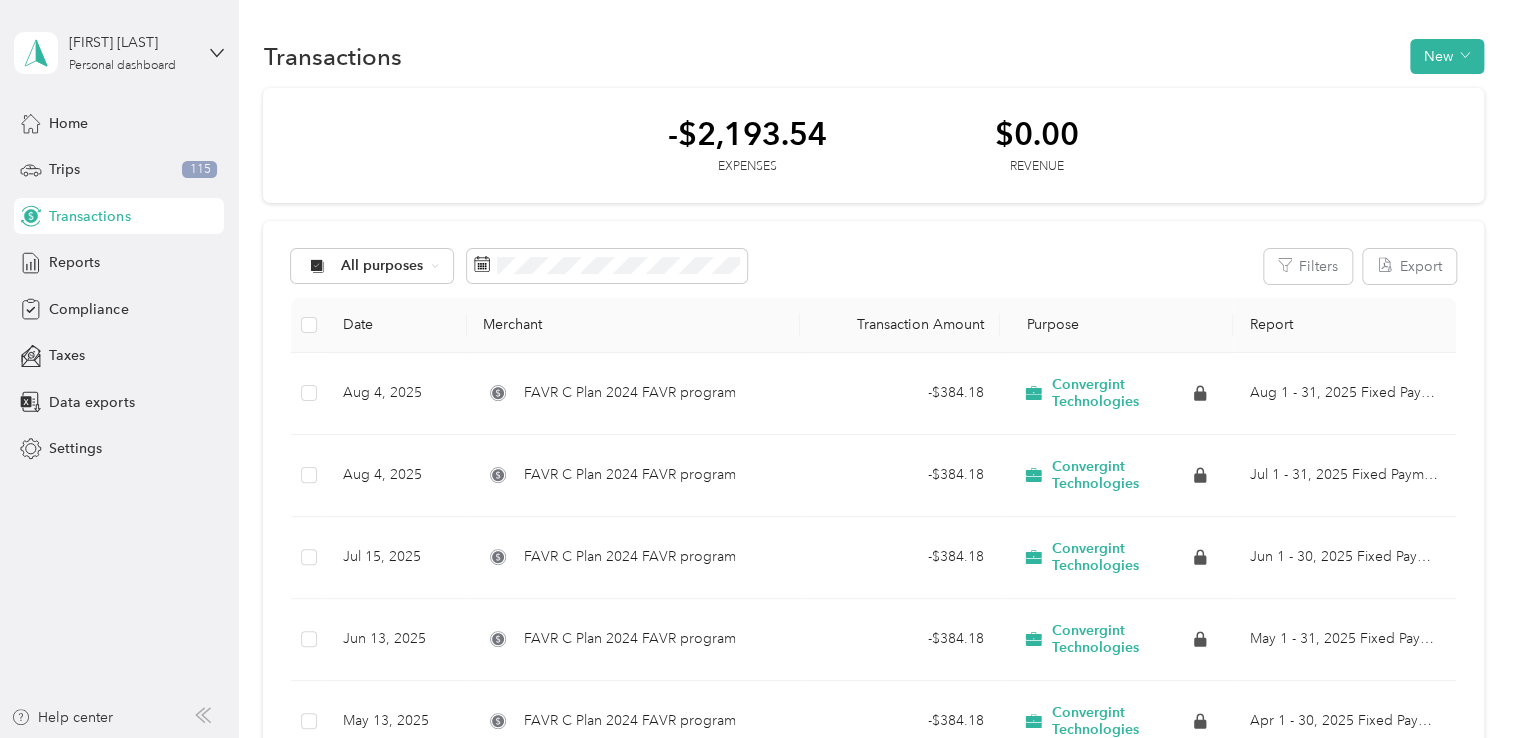 click on "Reports" at bounding box center [74, 262] 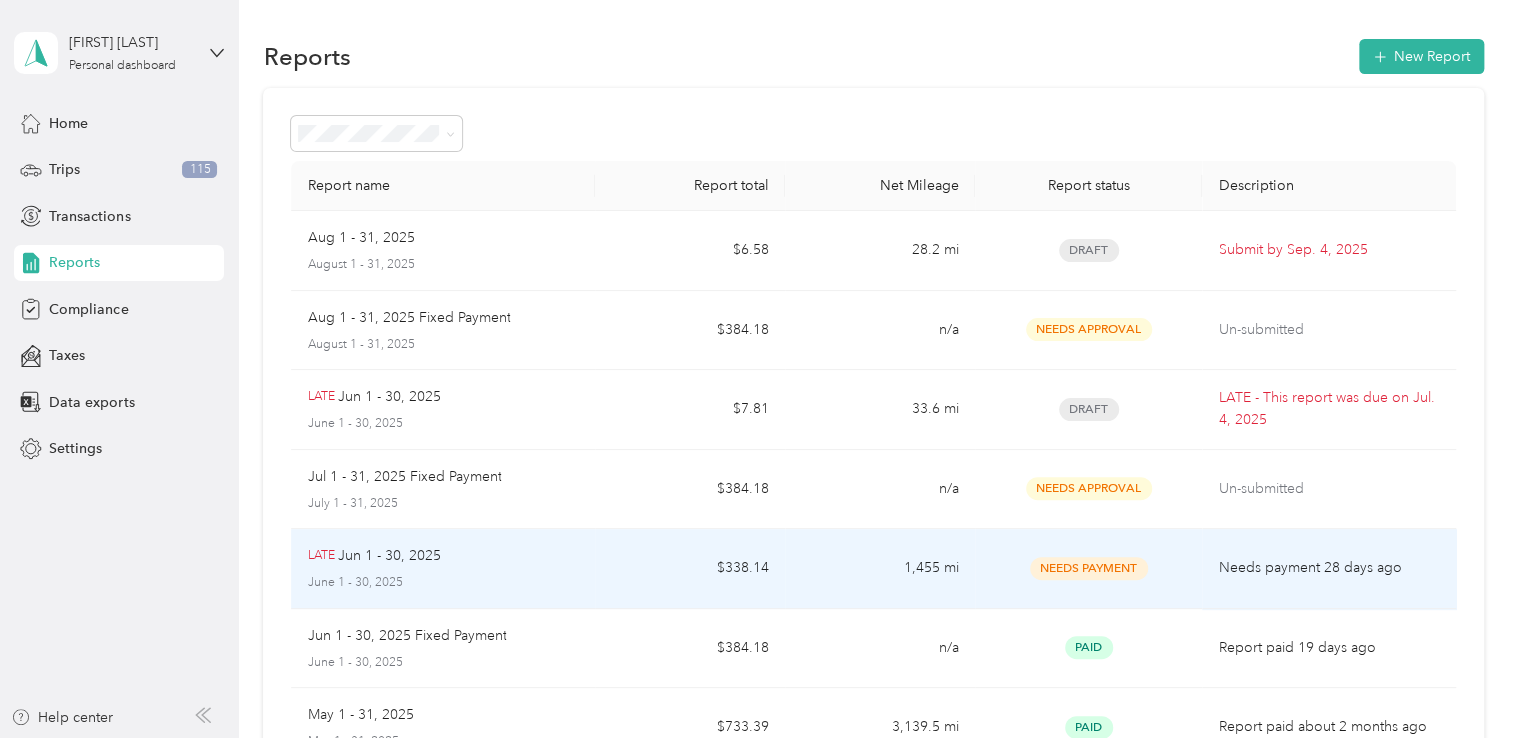 click on "LATE [DATE] - [DATE] [DATE] - [DATE]" at bounding box center (443, 569) 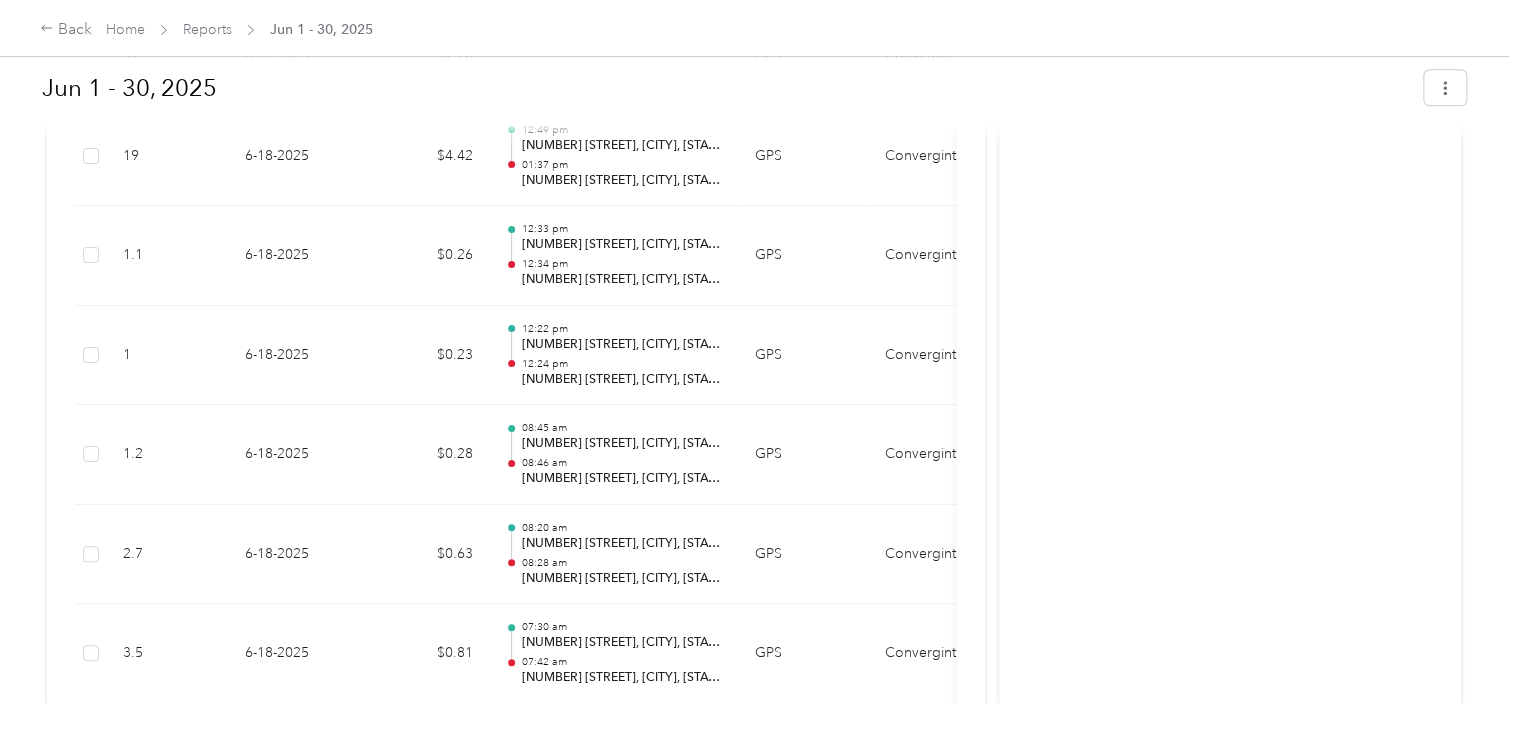 scroll, scrollTop: 1604, scrollLeft: 0, axis: vertical 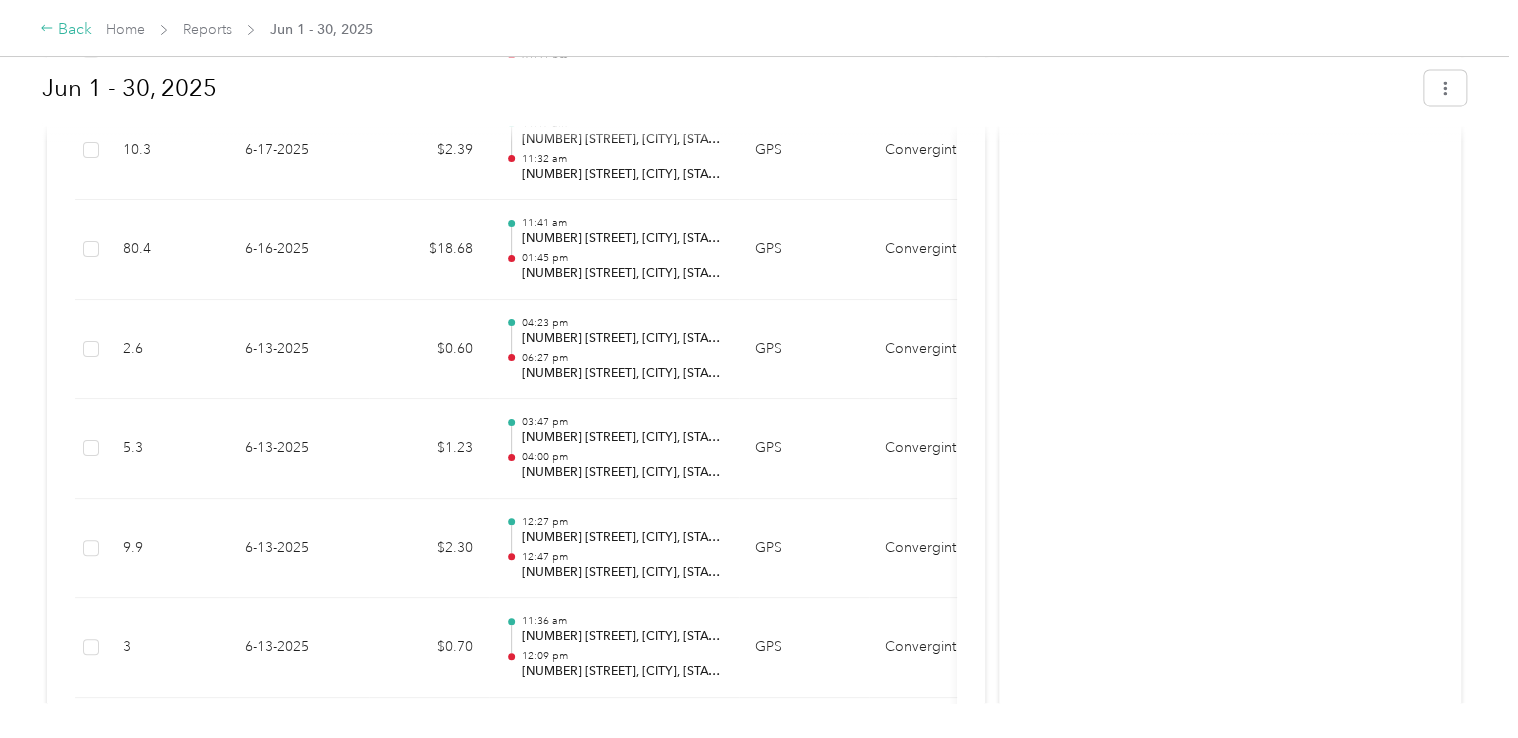 click on "Back" at bounding box center (66, 30) 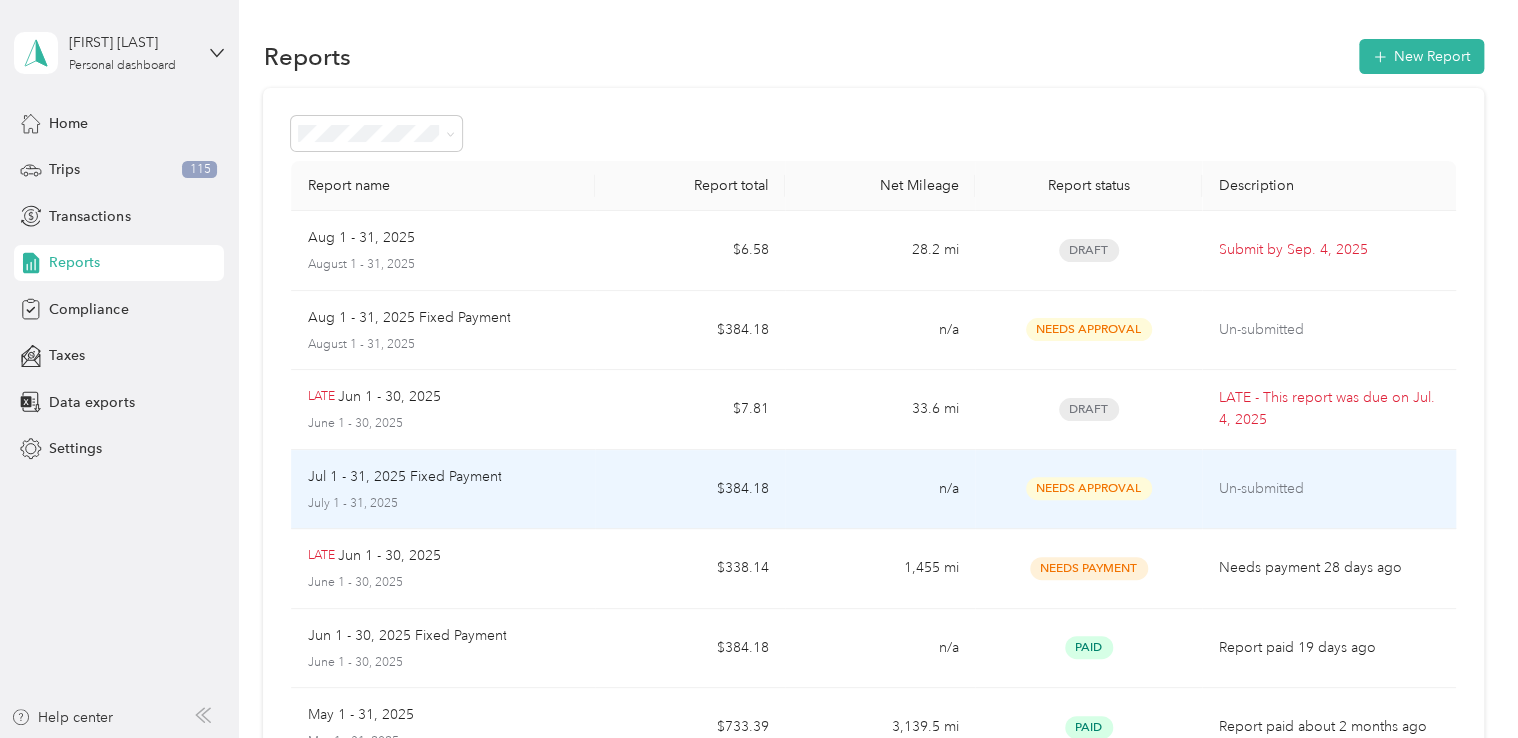 click on "$384.18" at bounding box center [690, 490] 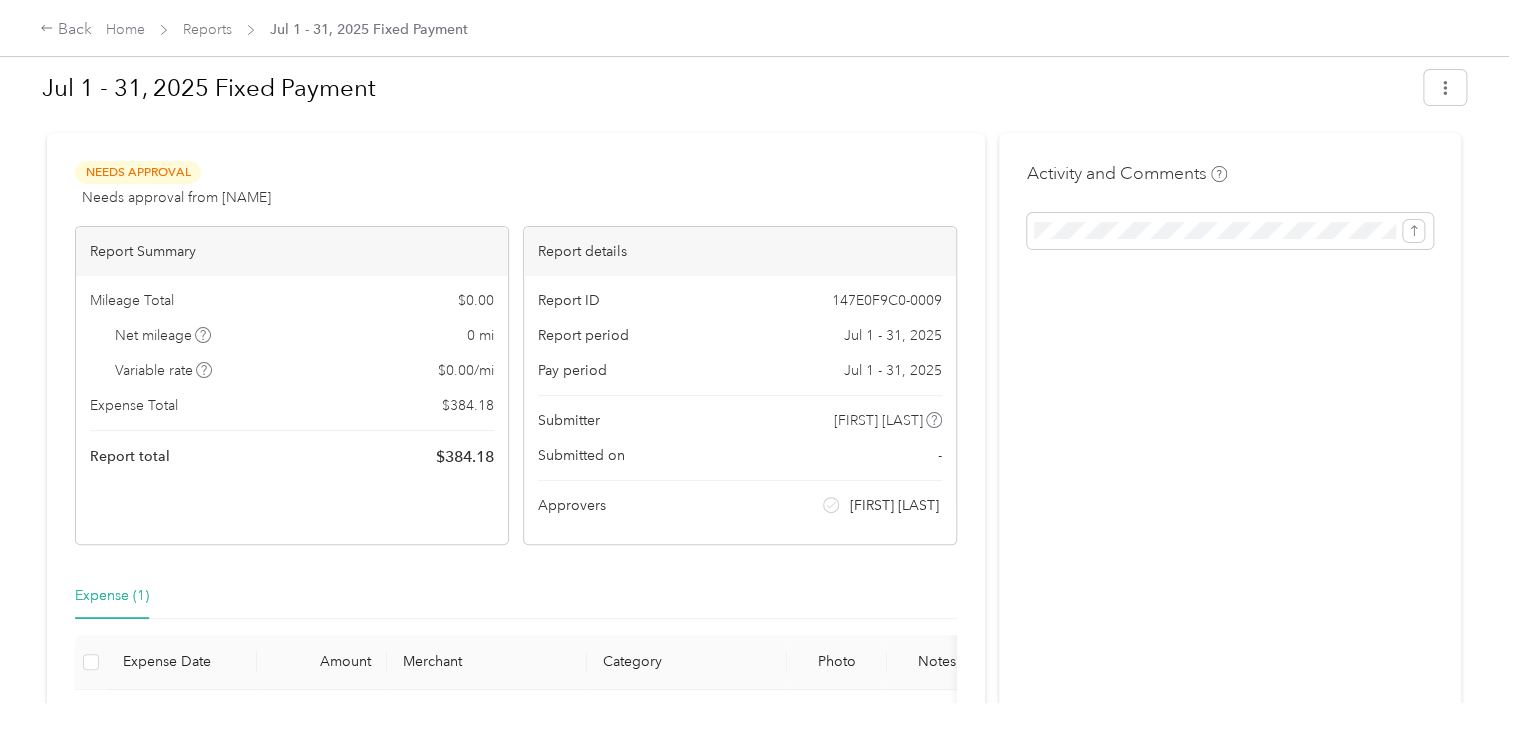 scroll, scrollTop: 0, scrollLeft: 0, axis: both 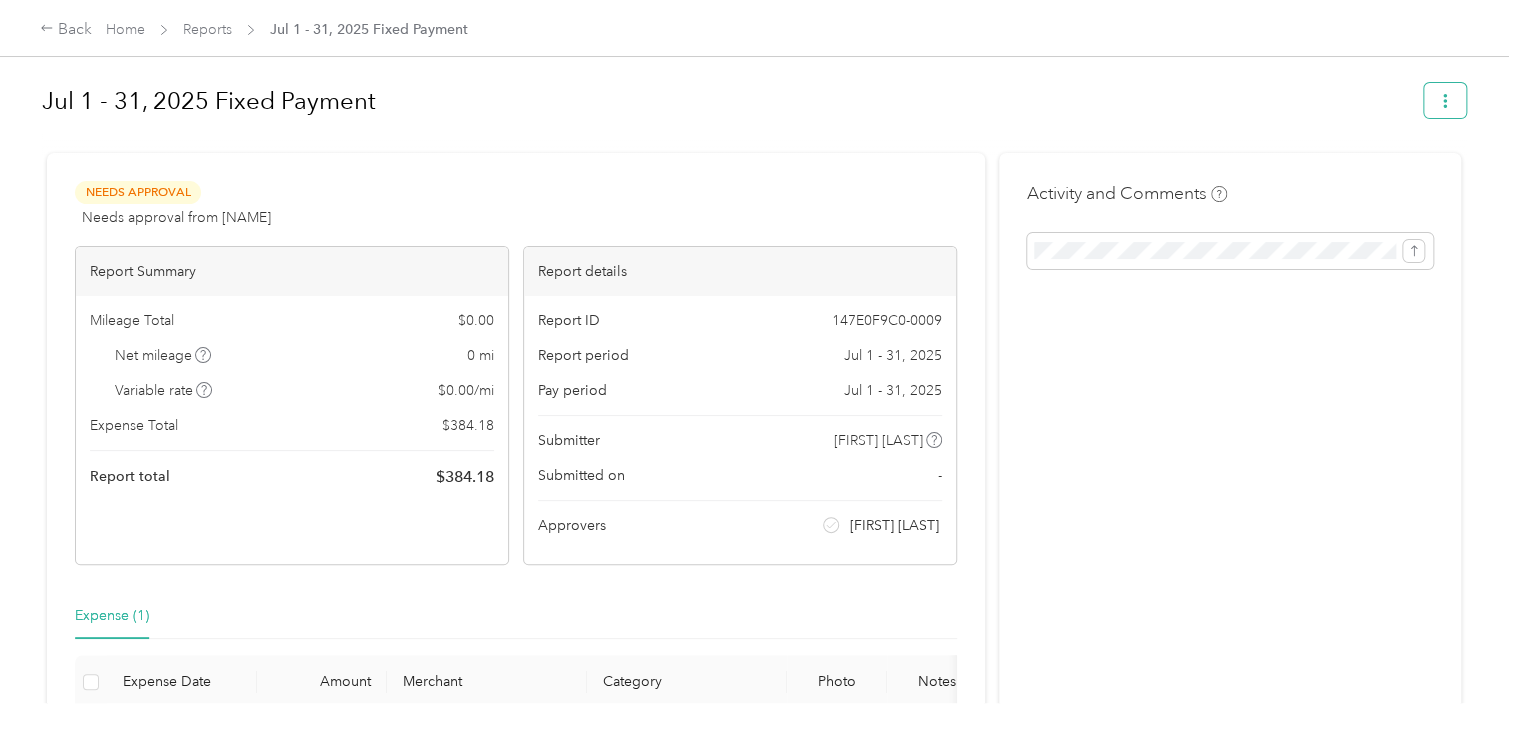 click at bounding box center [1445, 100] 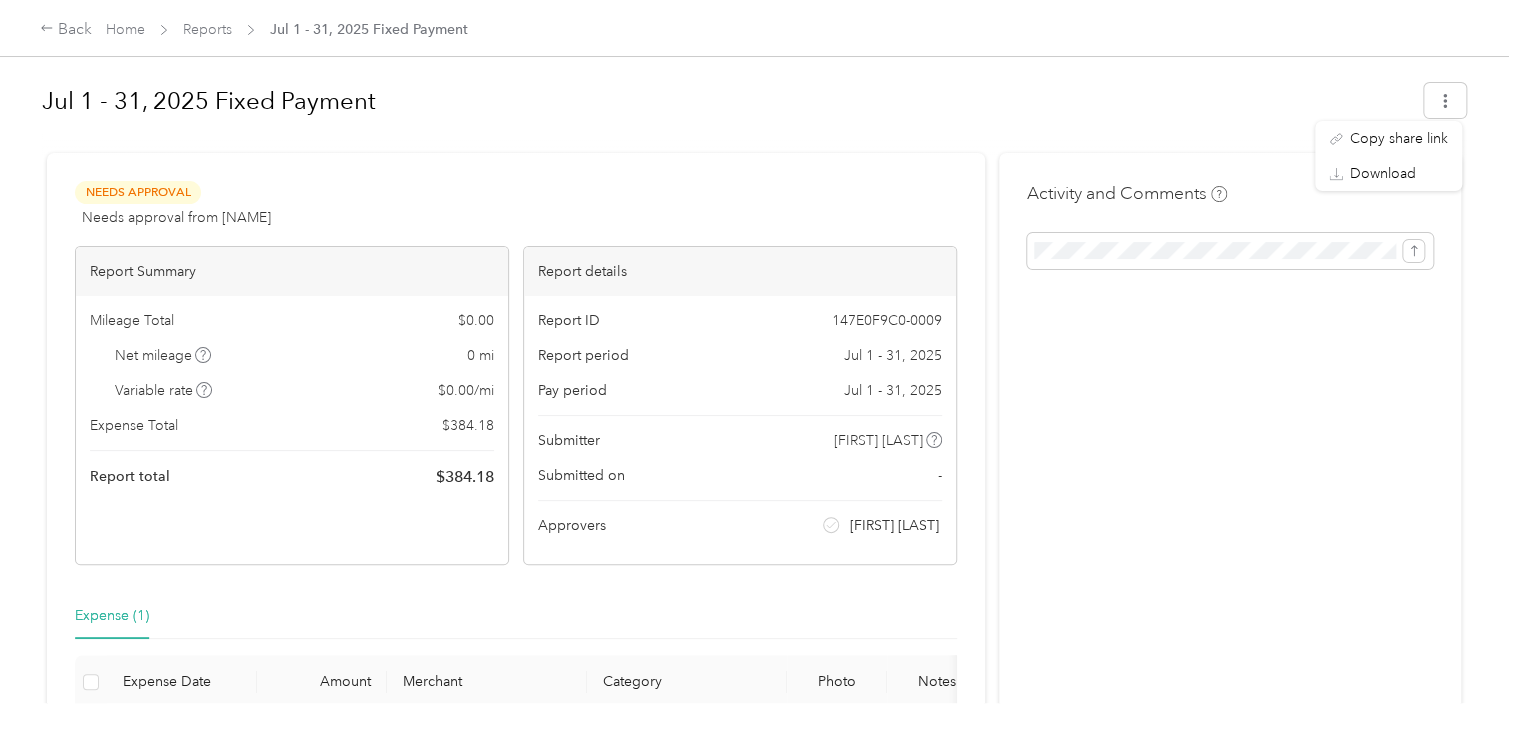 click on "Jul 1 - 31, 2025 Fixed Payment" at bounding box center (726, 101) 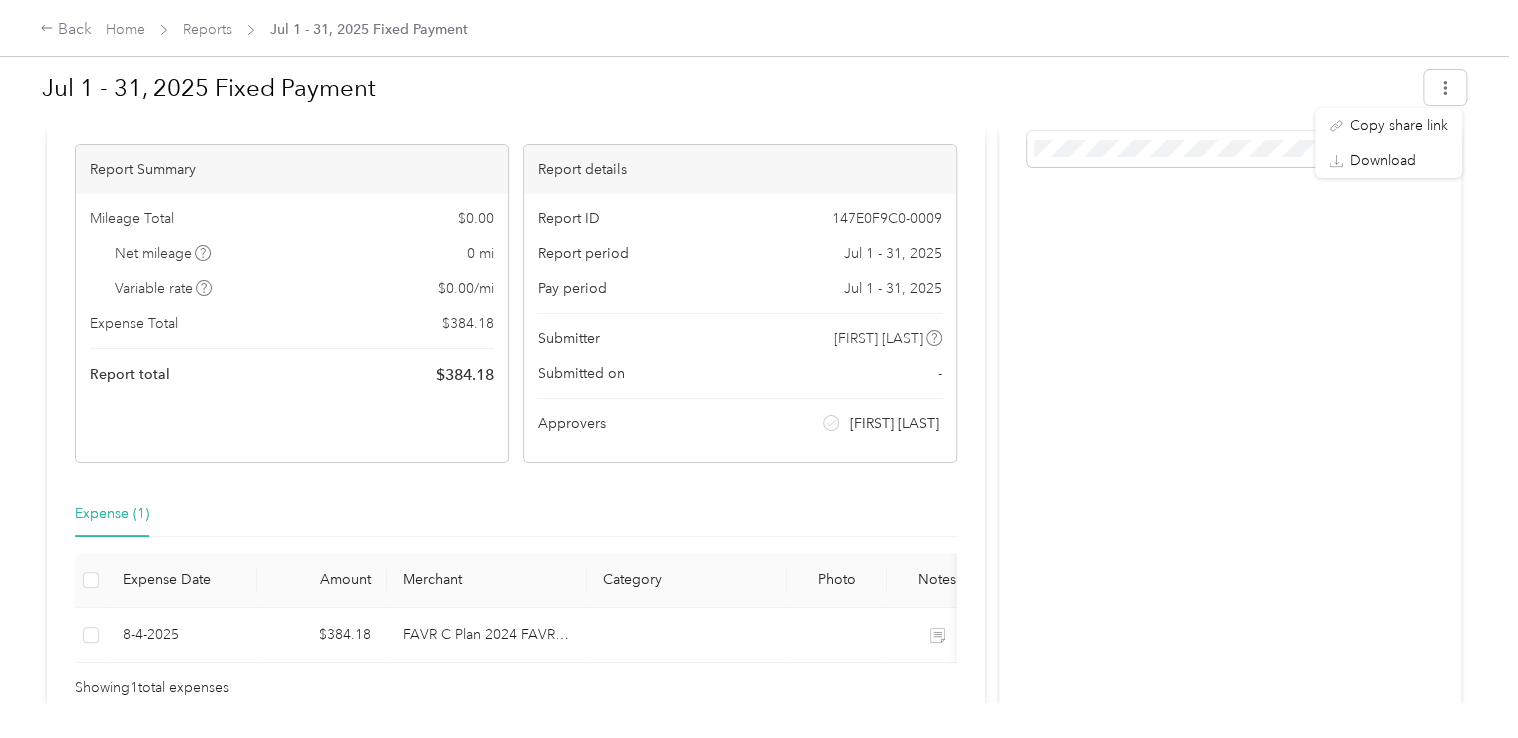 scroll, scrollTop: 0, scrollLeft: 0, axis: both 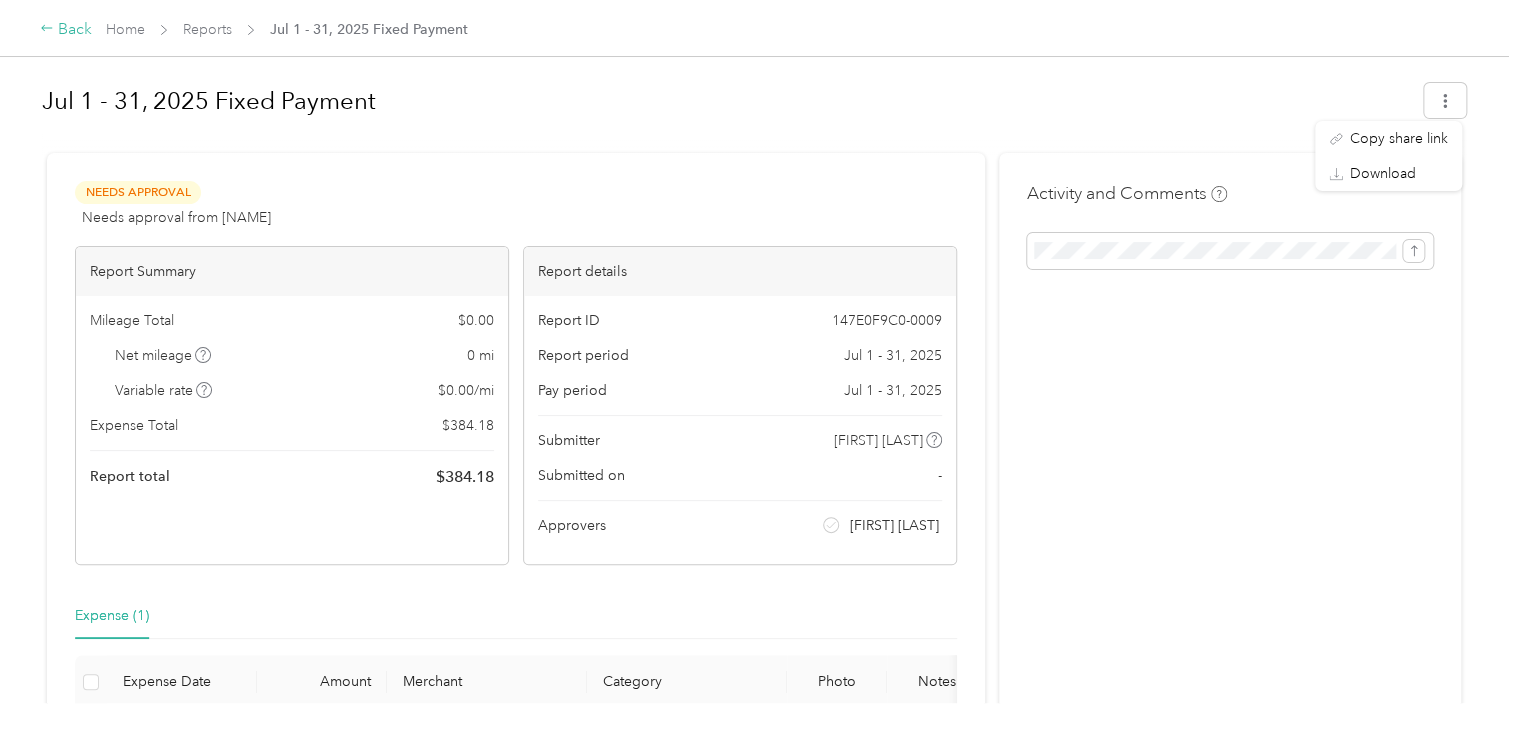 click on "Back" at bounding box center [66, 30] 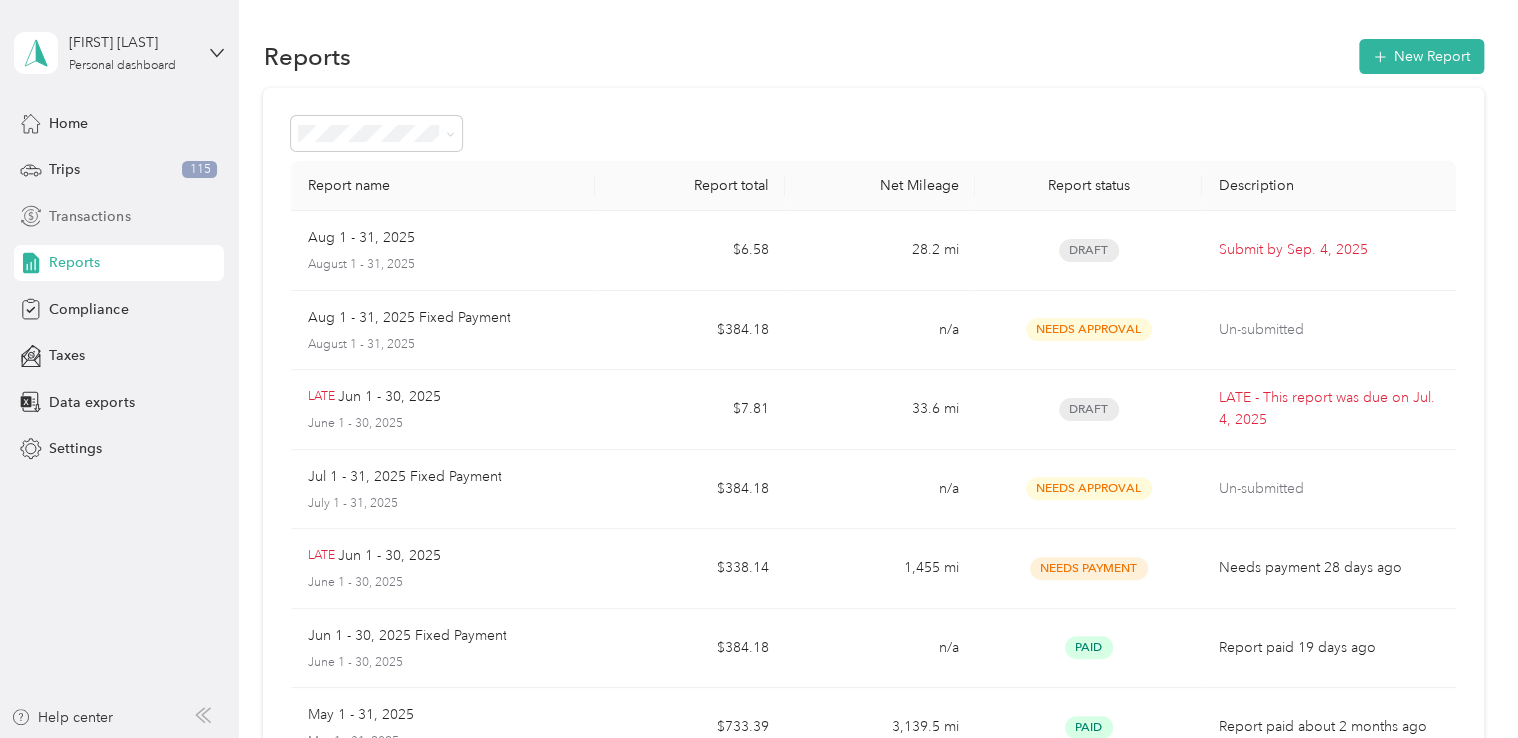 click on "Transactions" at bounding box center (89, 216) 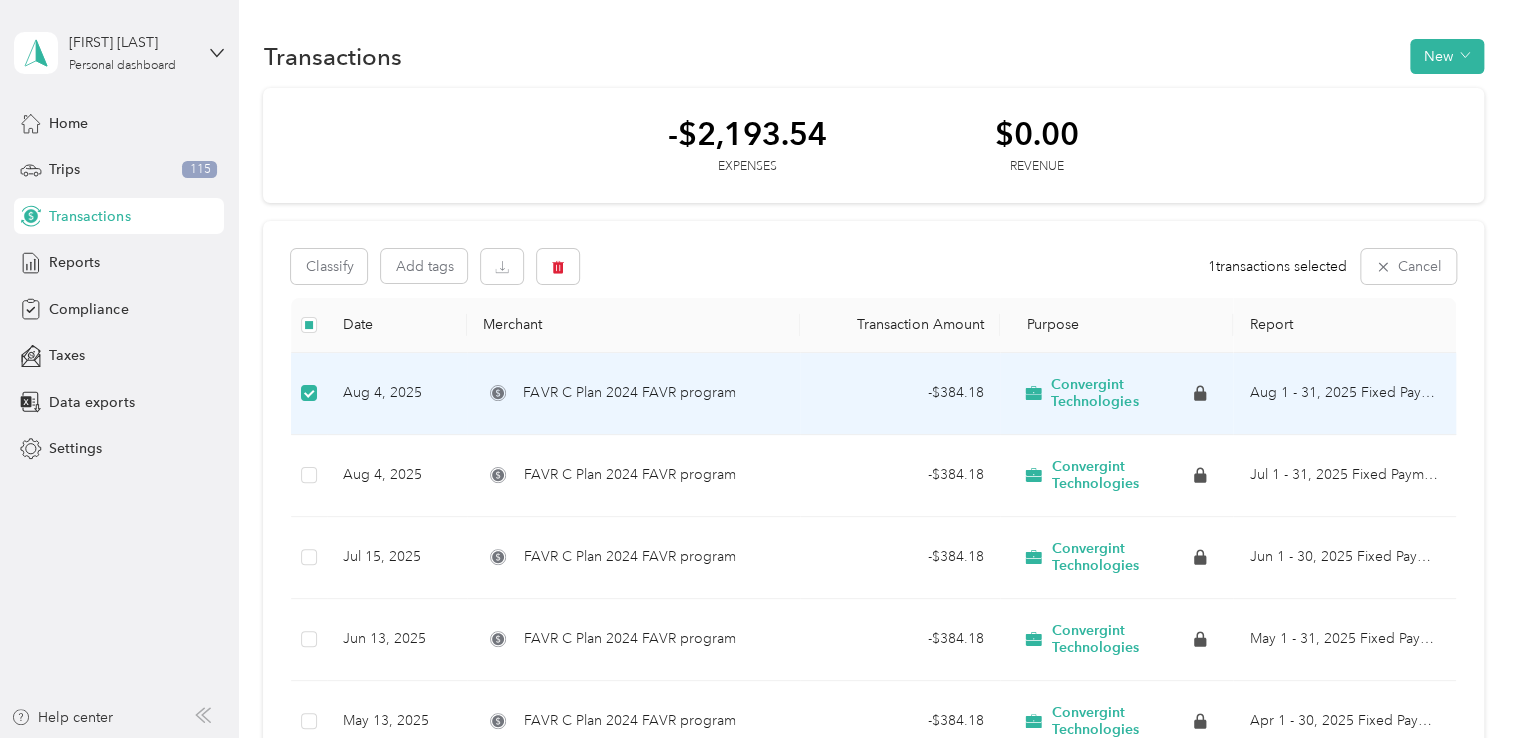 click on "FAVR C Plan 2024 FAVR program" at bounding box center [629, 393] 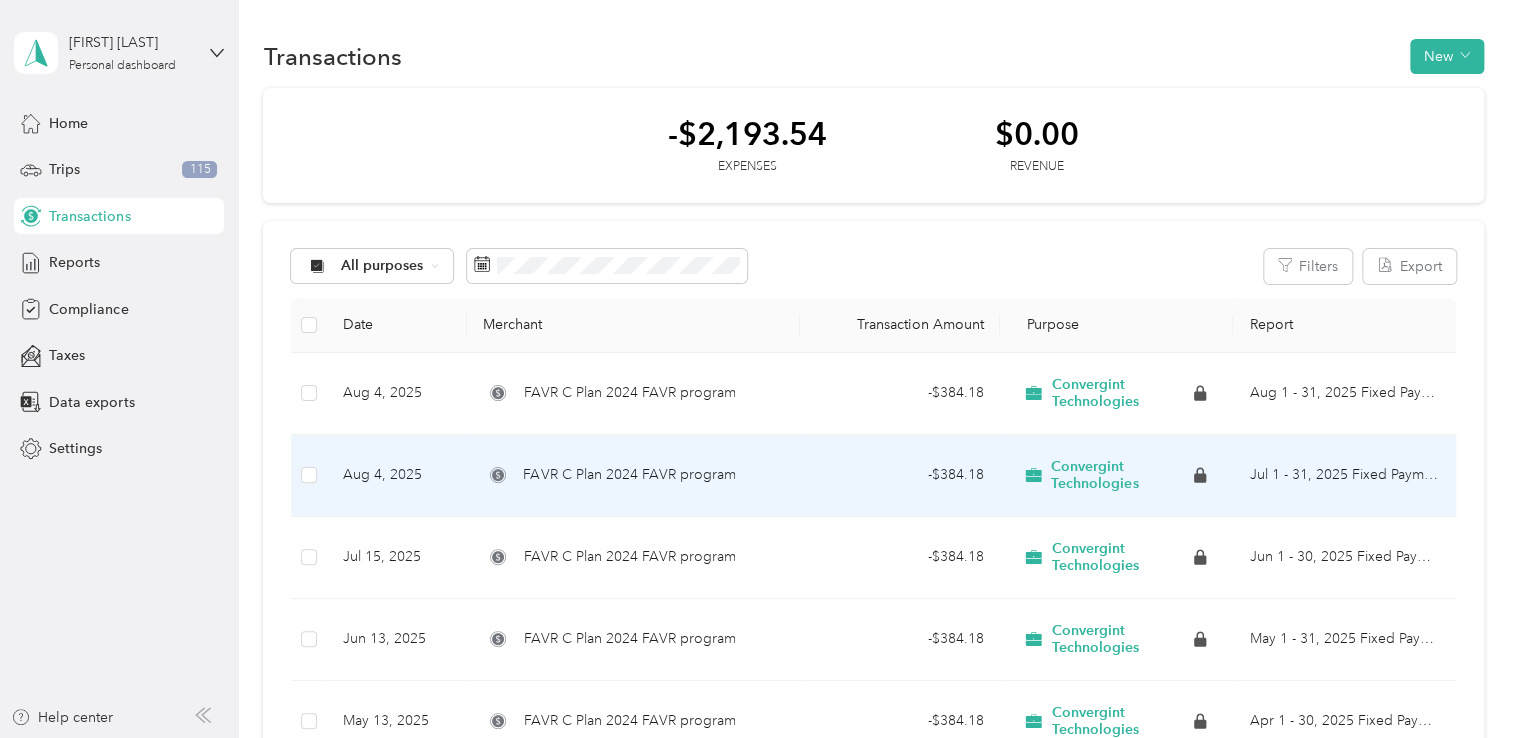 click on "Aug 4, 2025" at bounding box center [397, 476] 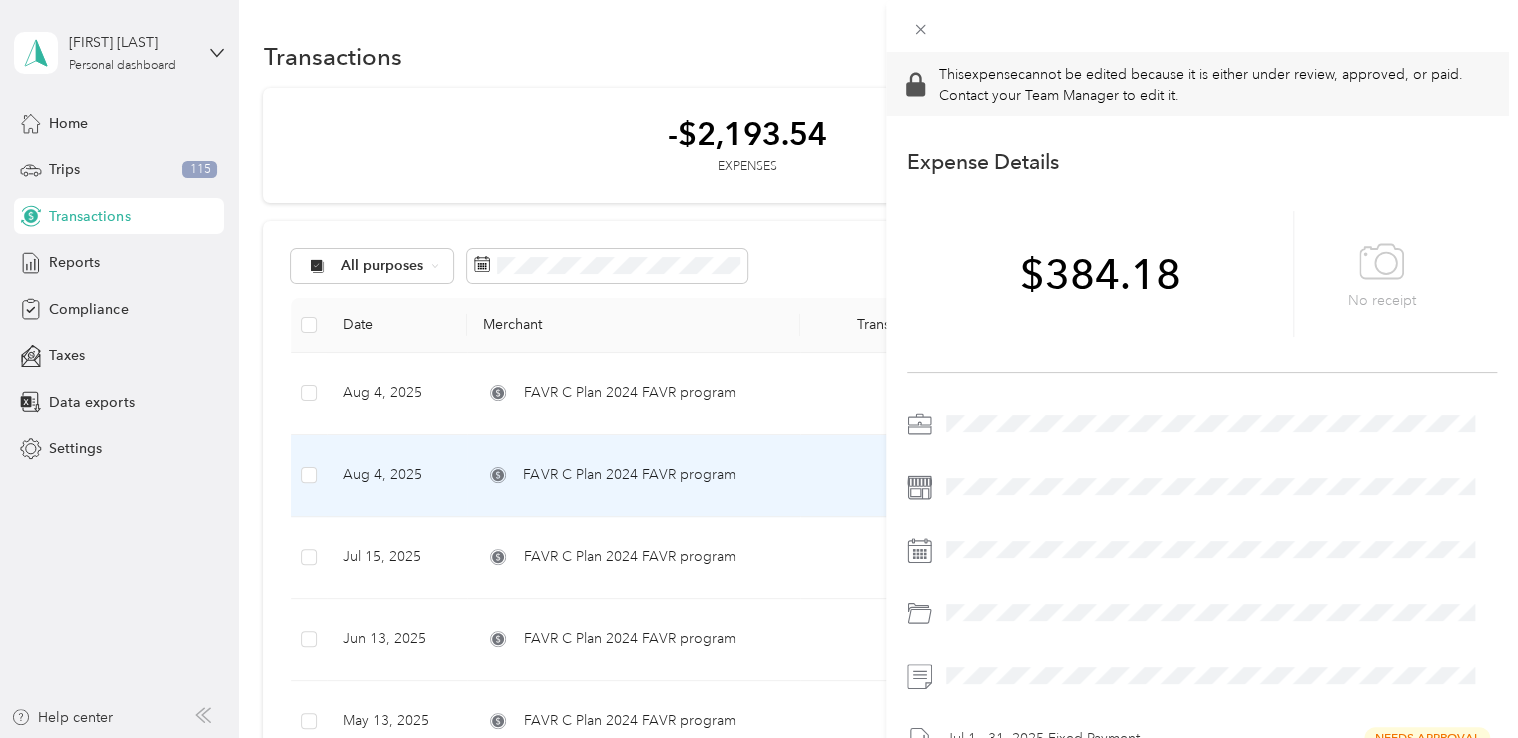 click on "This  expense  cannot be edited because it is either under review, approved, or paid. Contact your Team Manager to edit it.  Expense Details Save [AMOUNT] No receipt [DATE] - [DATE] Fixed Payment Needs Approval" at bounding box center [759, 369] 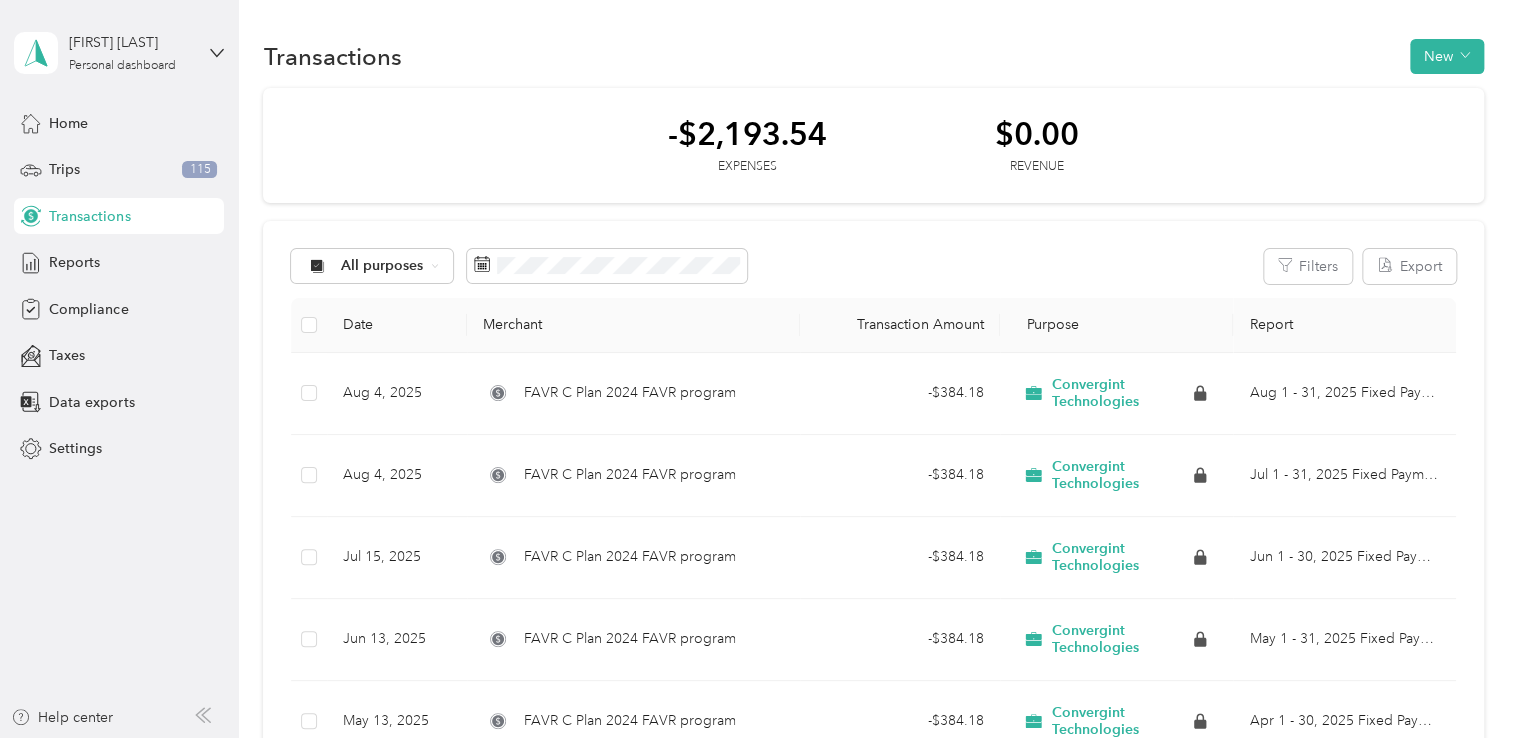 click on "Home" at bounding box center [68, 123] 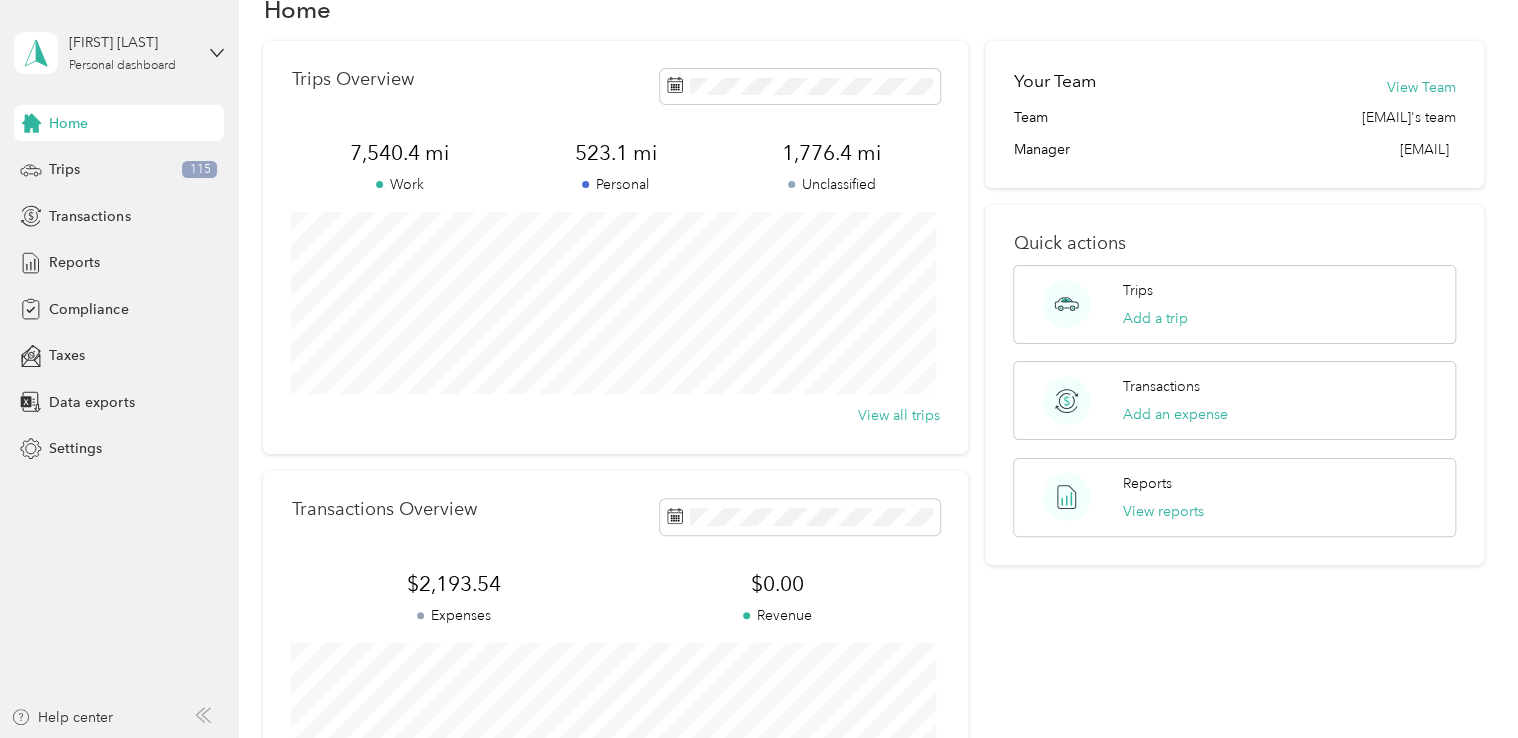 scroll, scrollTop: 0, scrollLeft: 0, axis: both 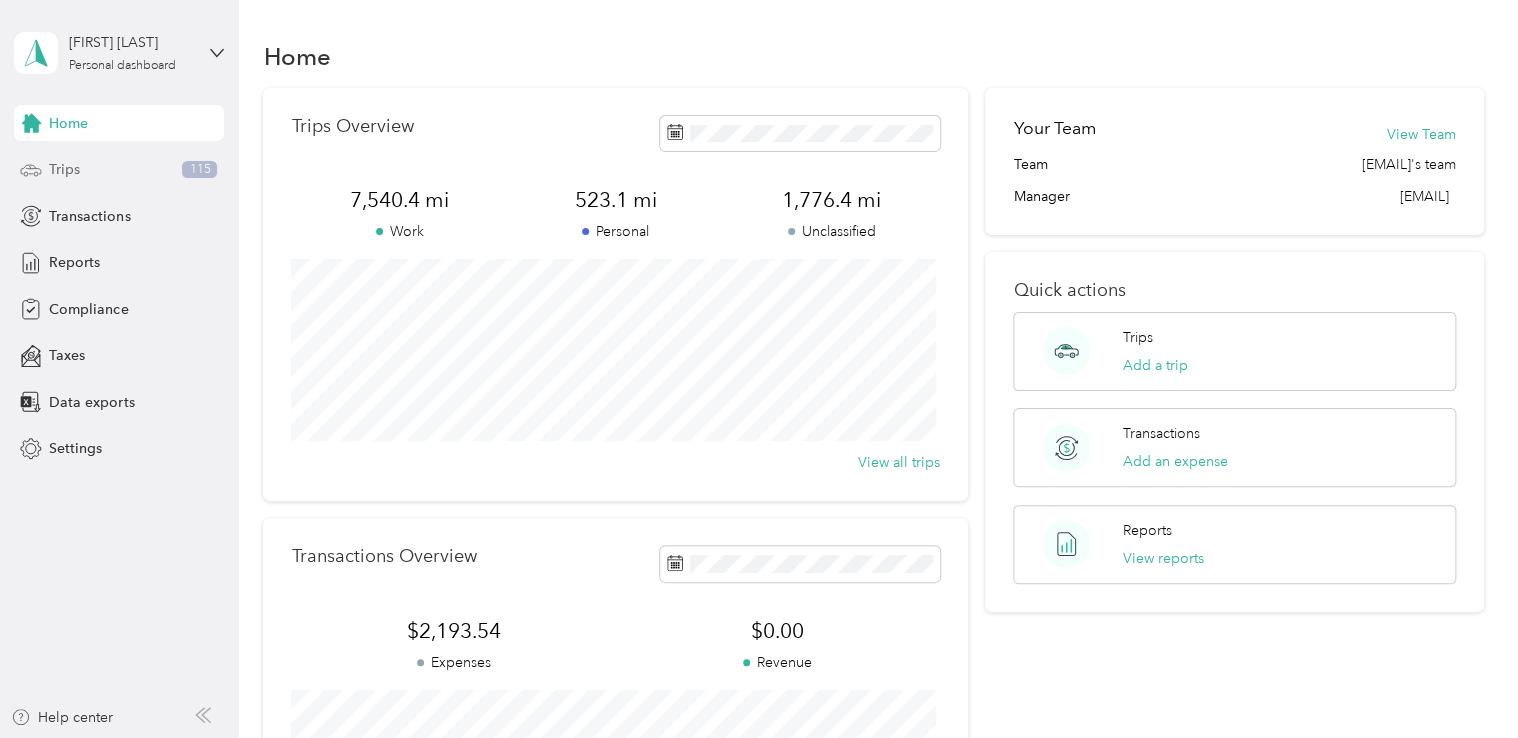 click on "Trips 115" at bounding box center (119, 170) 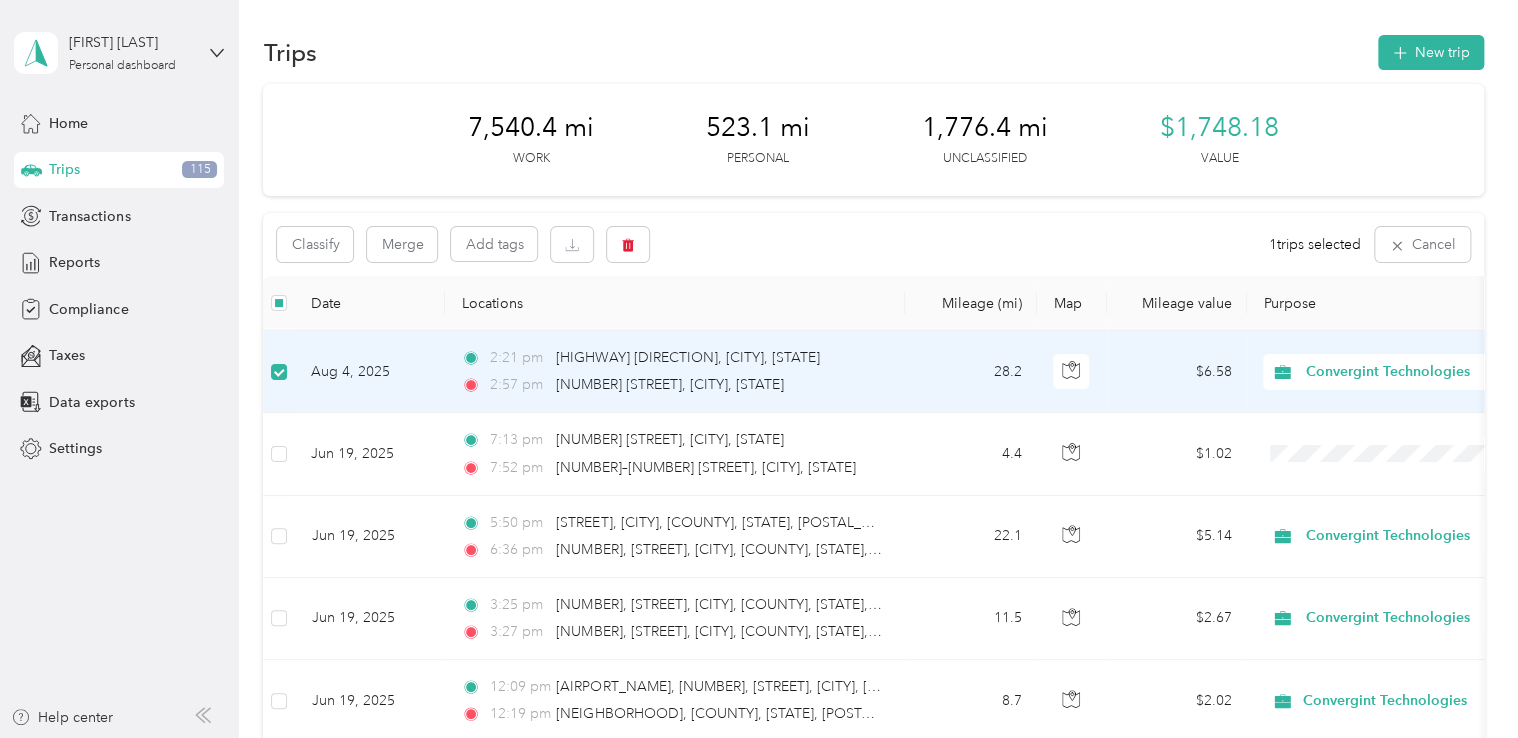 scroll, scrollTop: 0, scrollLeft: 0, axis: both 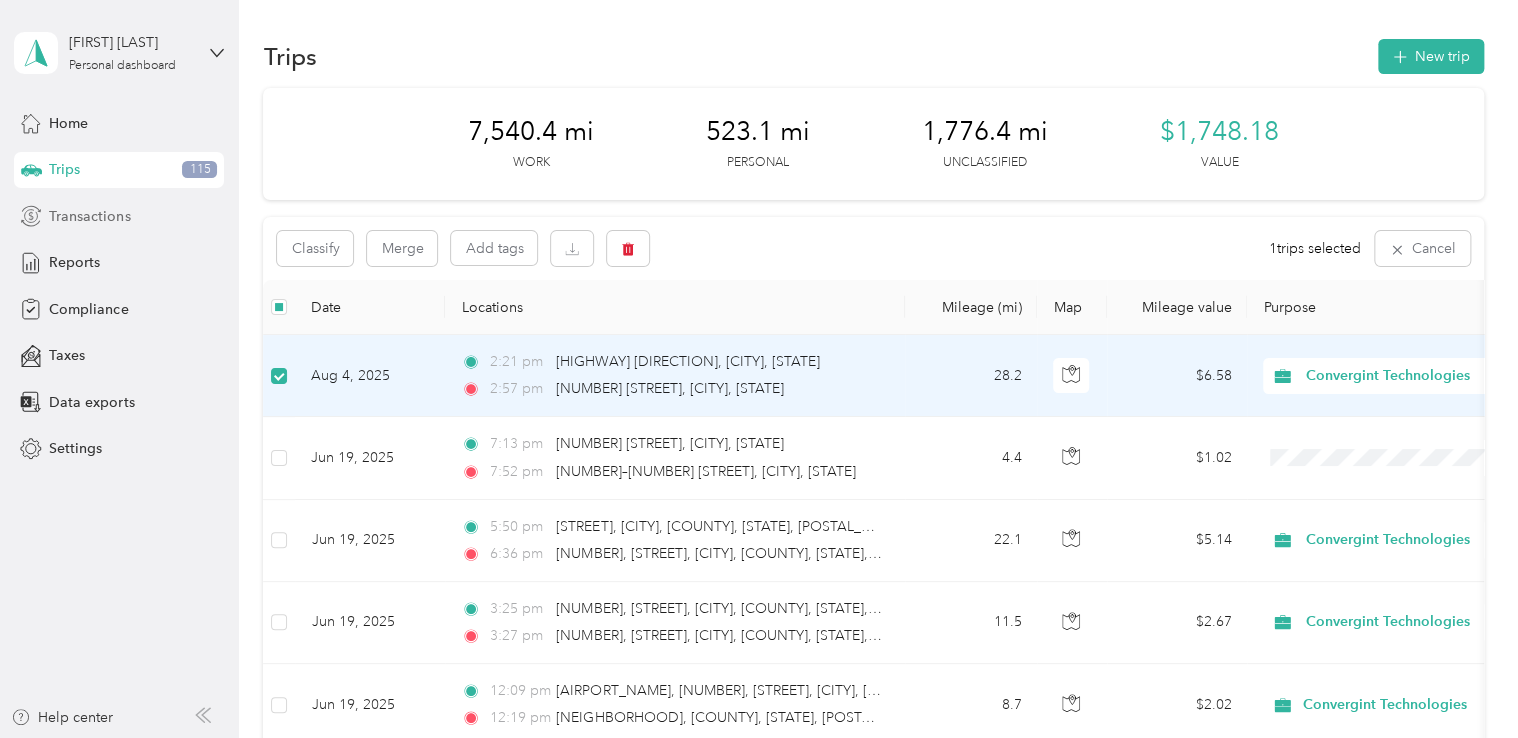 click on "Transactions" at bounding box center [89, 216] 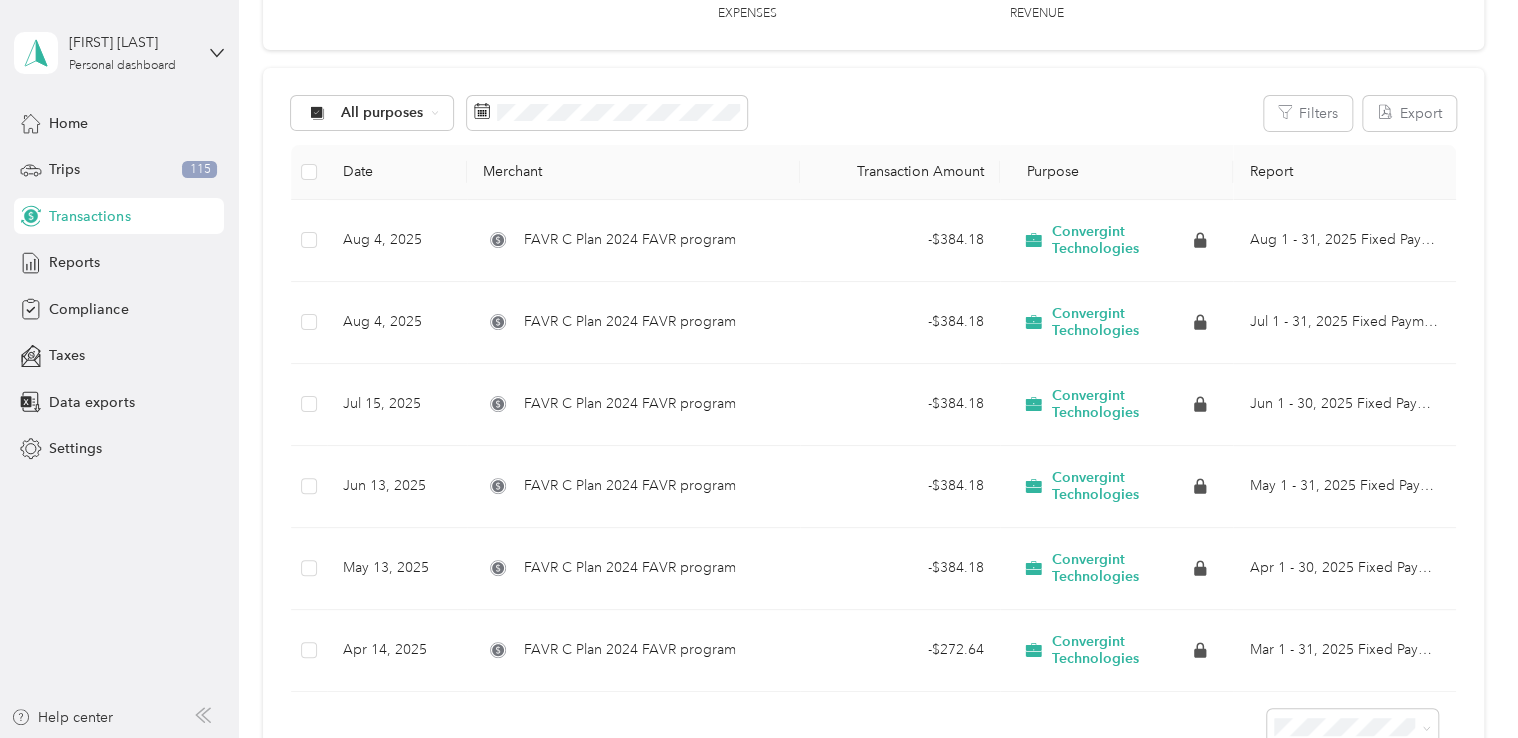 scroll, scrollTop: 152, scrollLeft: 0, axis: vertical 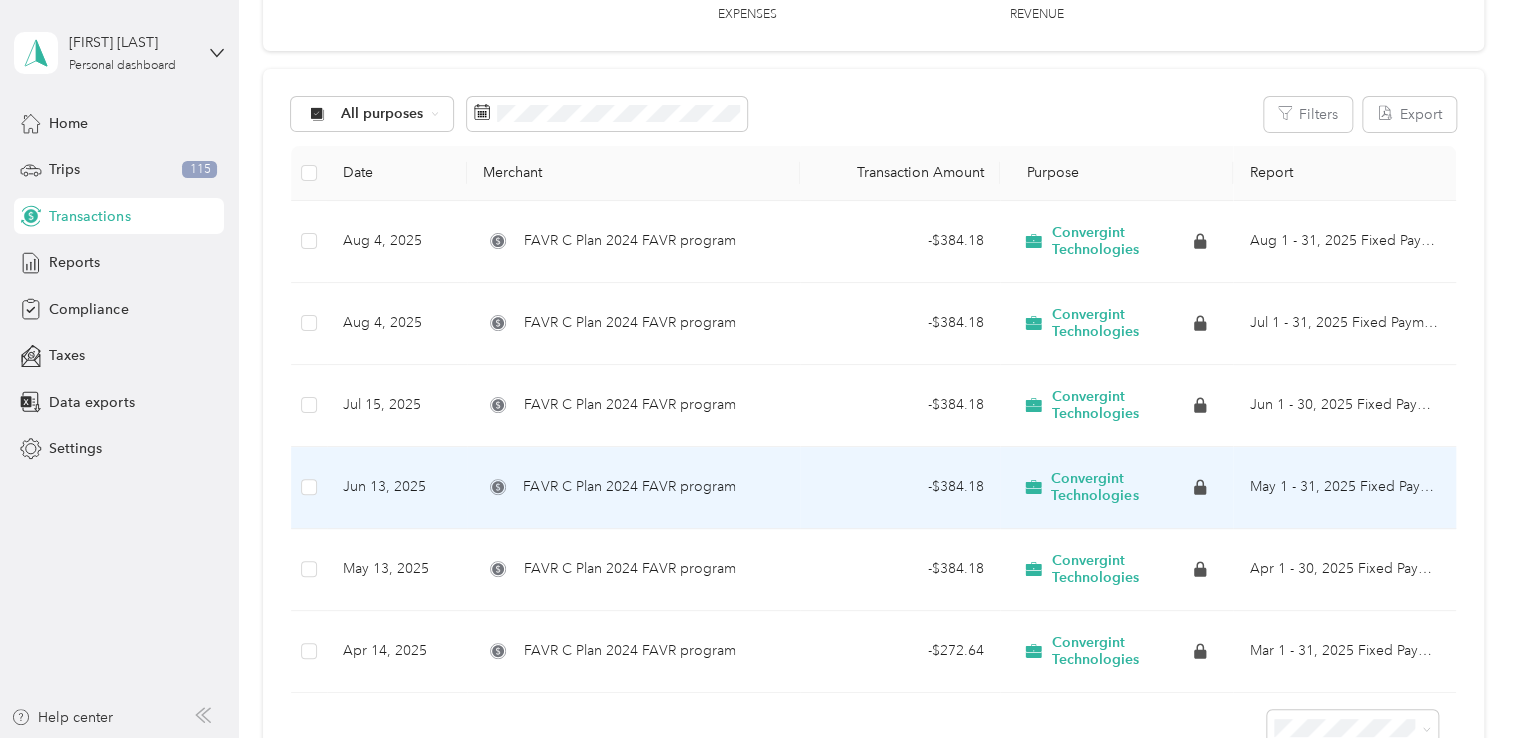click on "-  $384.18" at bounding box center [900, 487] 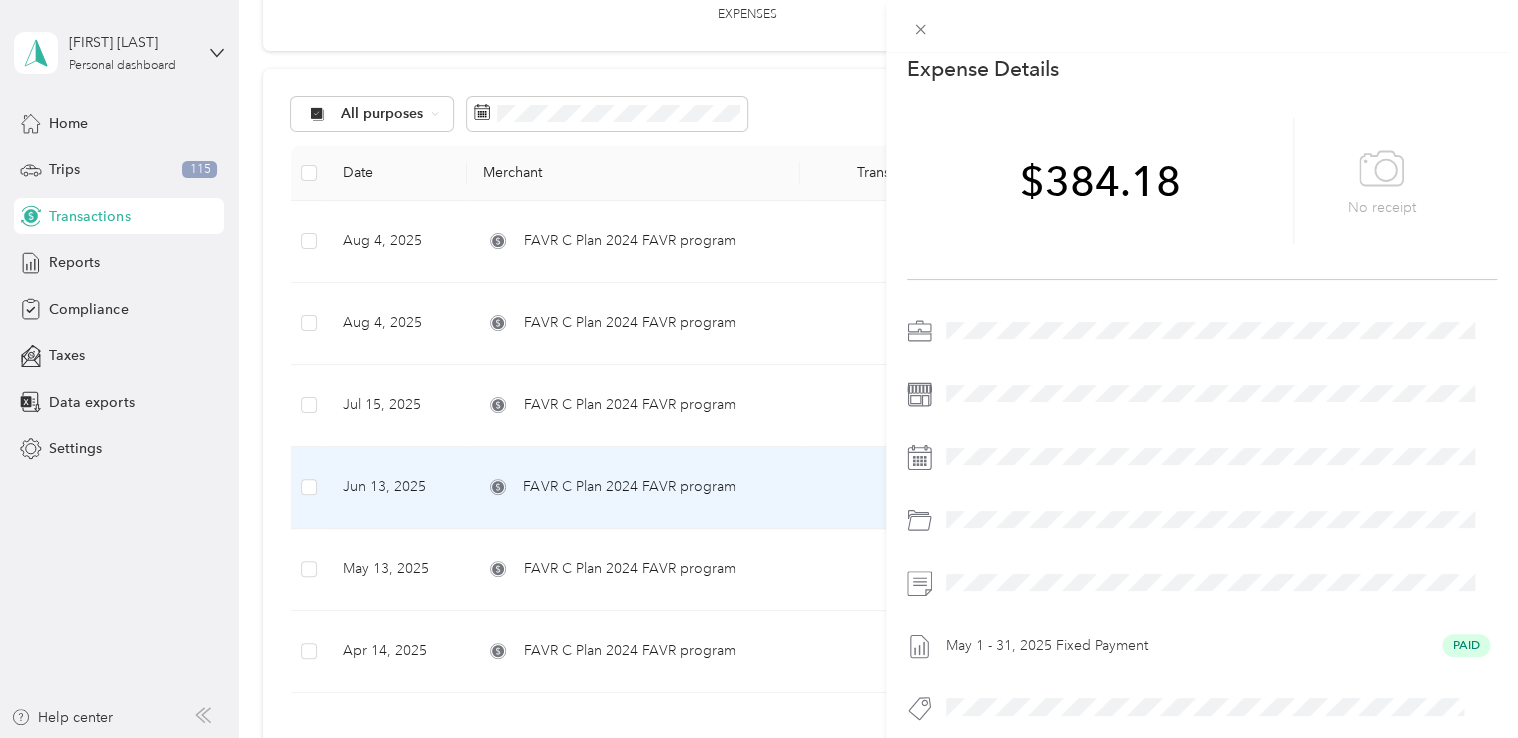 scroll, scrollTop: 121, scrollLeft: 0, axis: vertical 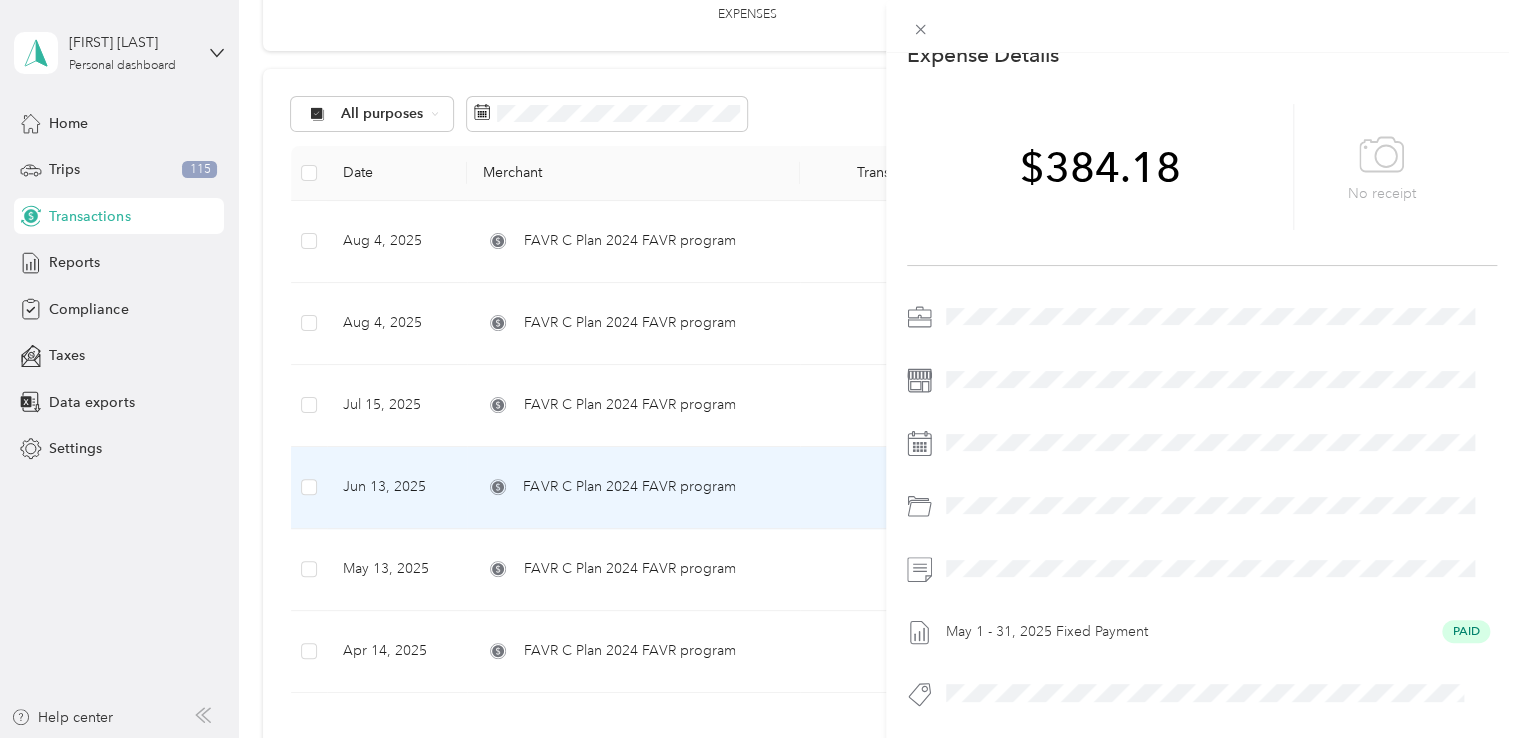 click on "This  expense  cannot be edited because it is either under review, approved, or paid. Contact your Team Manager to edit it.  Expense Details Save [AMOUNT] No receipt [DATE] - [DATE] Fixed Payment Paid" at bounding box center (759, 369) 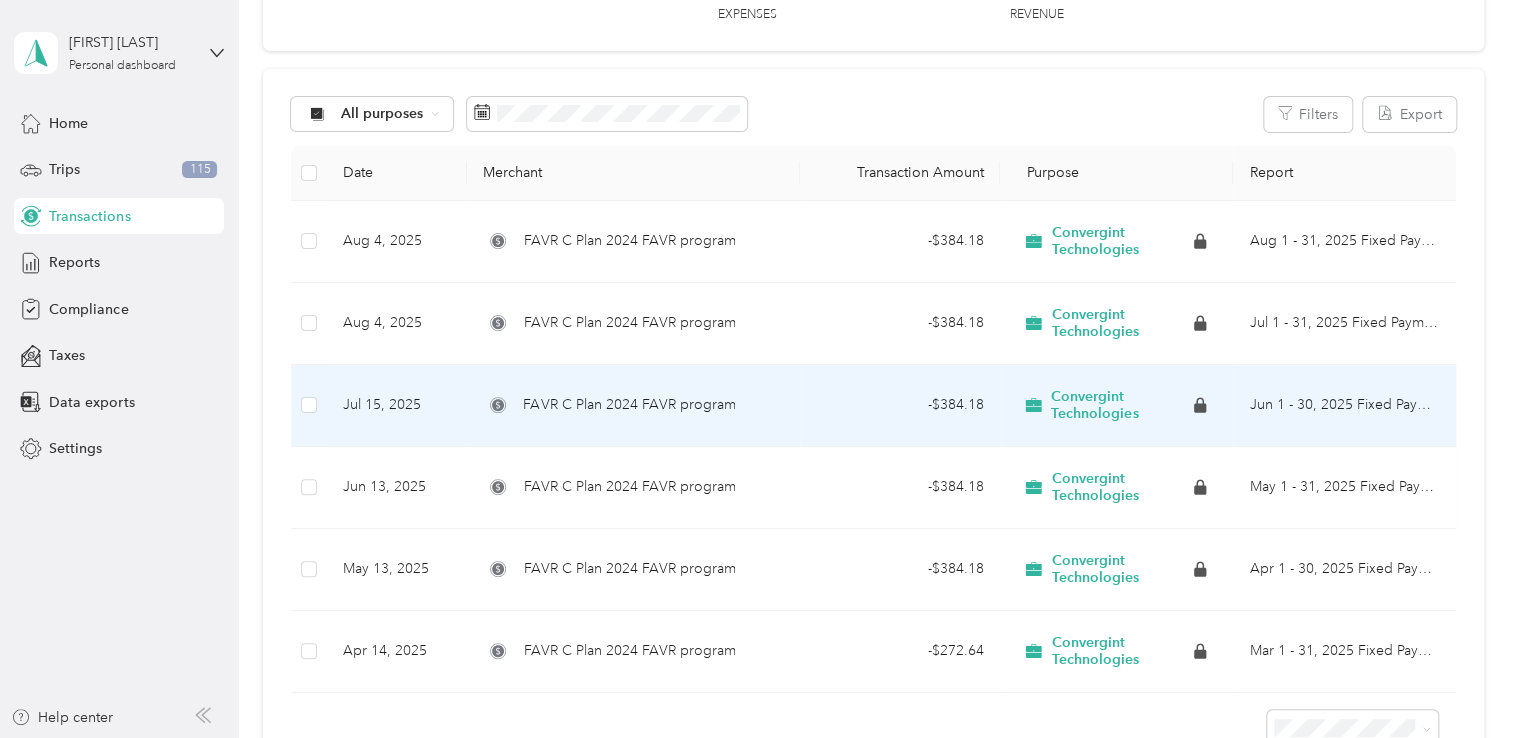 click on "FAVR C Plan 2024 FAVR program" at bounding box center [633, 406] 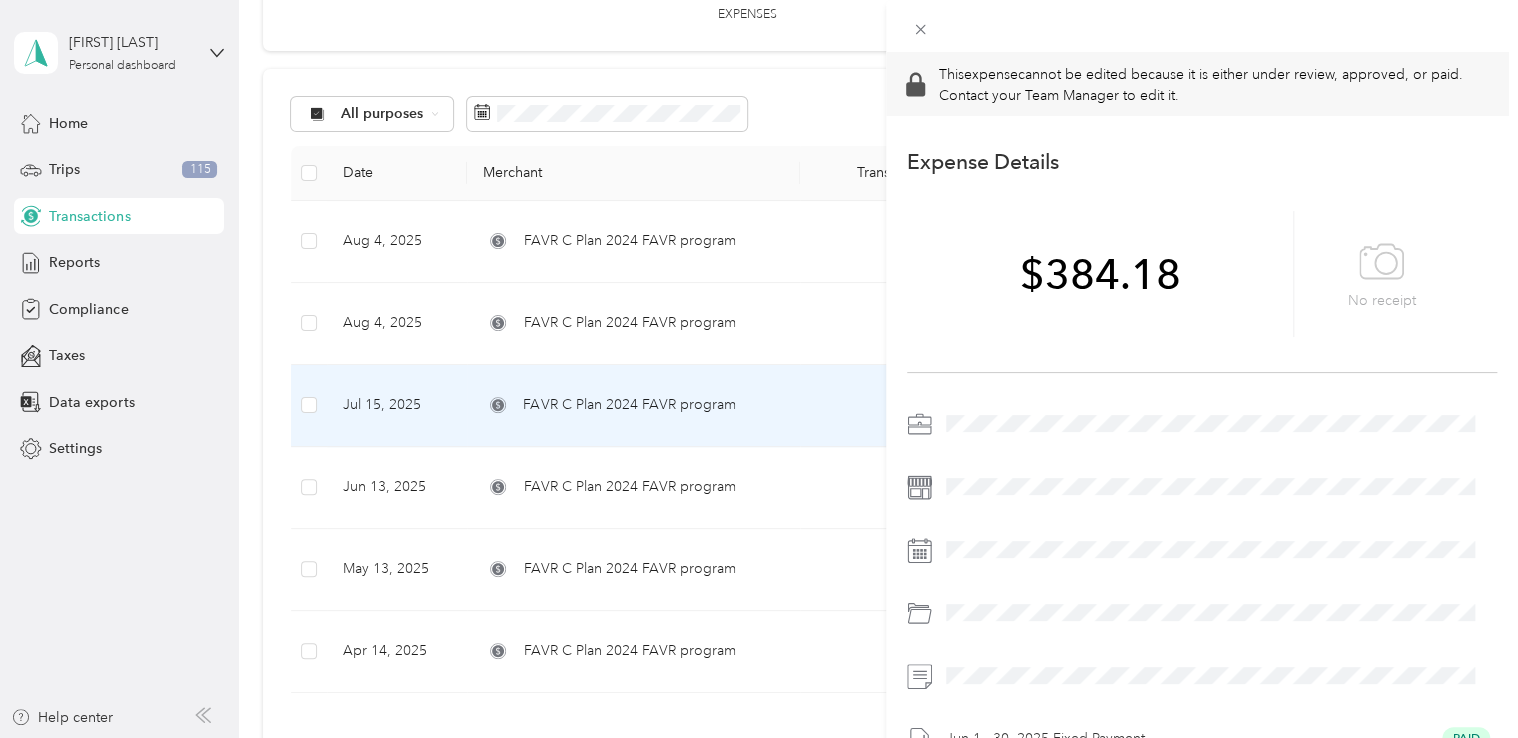 scroll, scrollTop: 121, scrollLeft: 0, axis: vertical 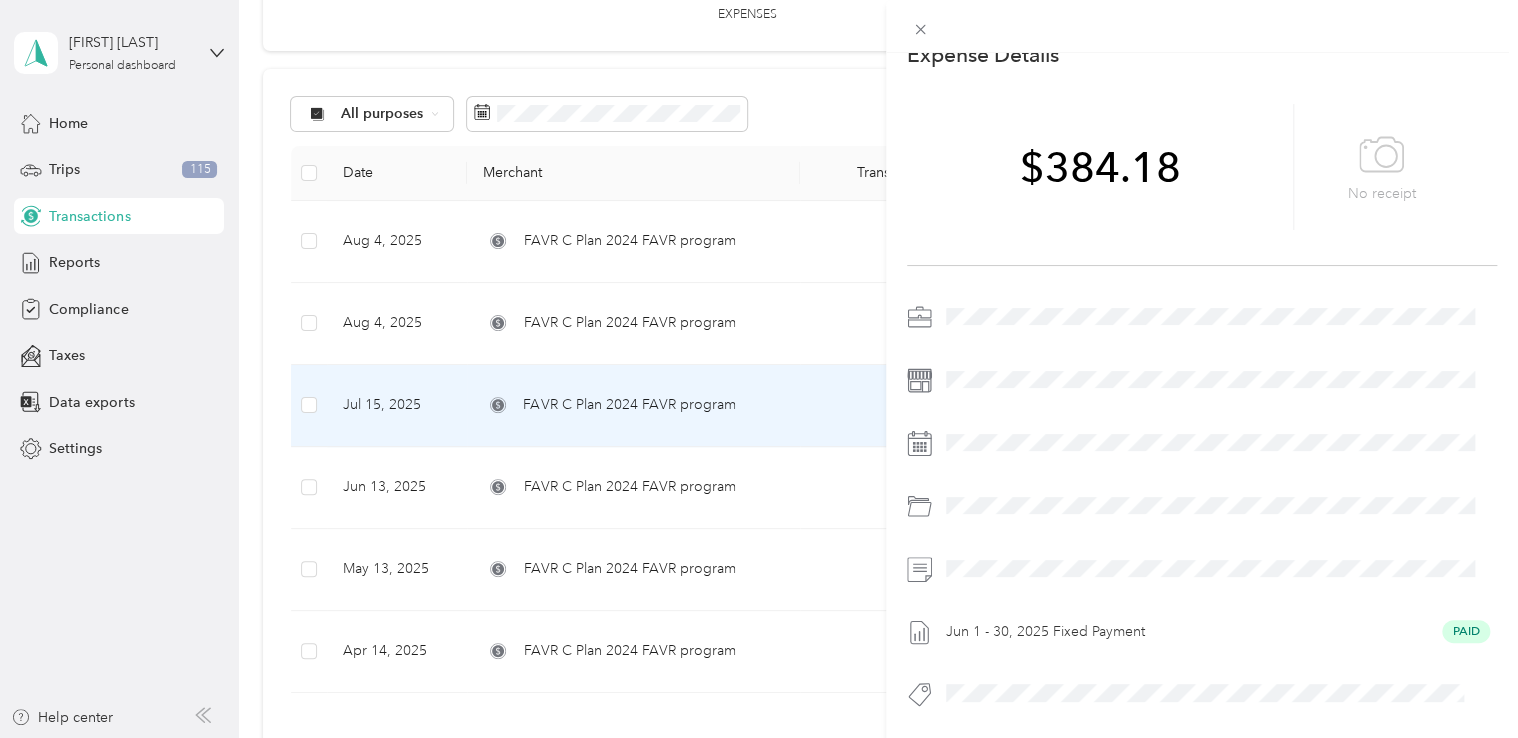 click on "This  expense  cannot be edited because it is either under review, approved, or paid. Contact your Team Manager to edit it.  Expense Details Save [AMOUNT] No receipt [DATE] - [DATE] Fixed Payment Paid" at bounding box center (759, 369) 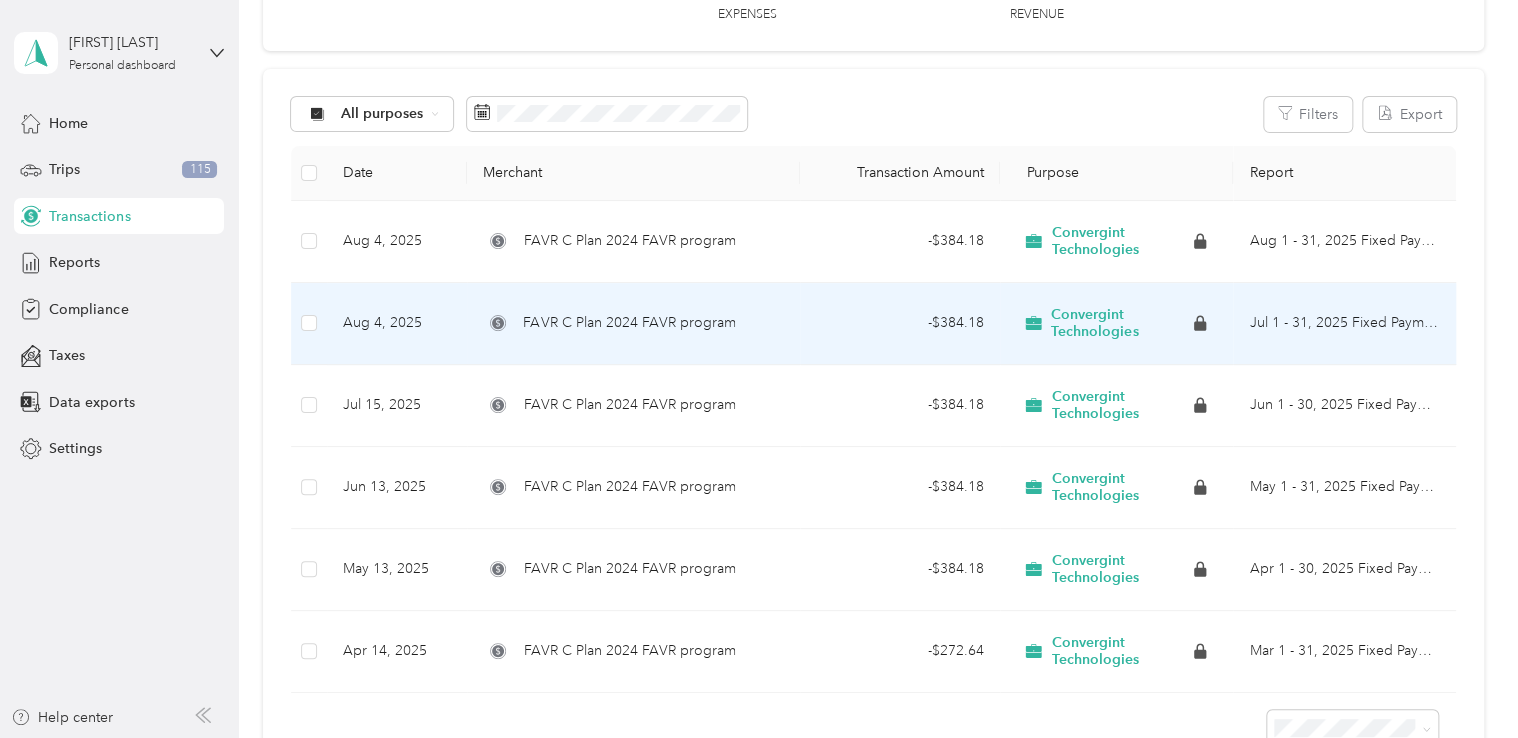 click on "FAVR C Plan 2024 FAVR program" at bounding box center (633, 324) 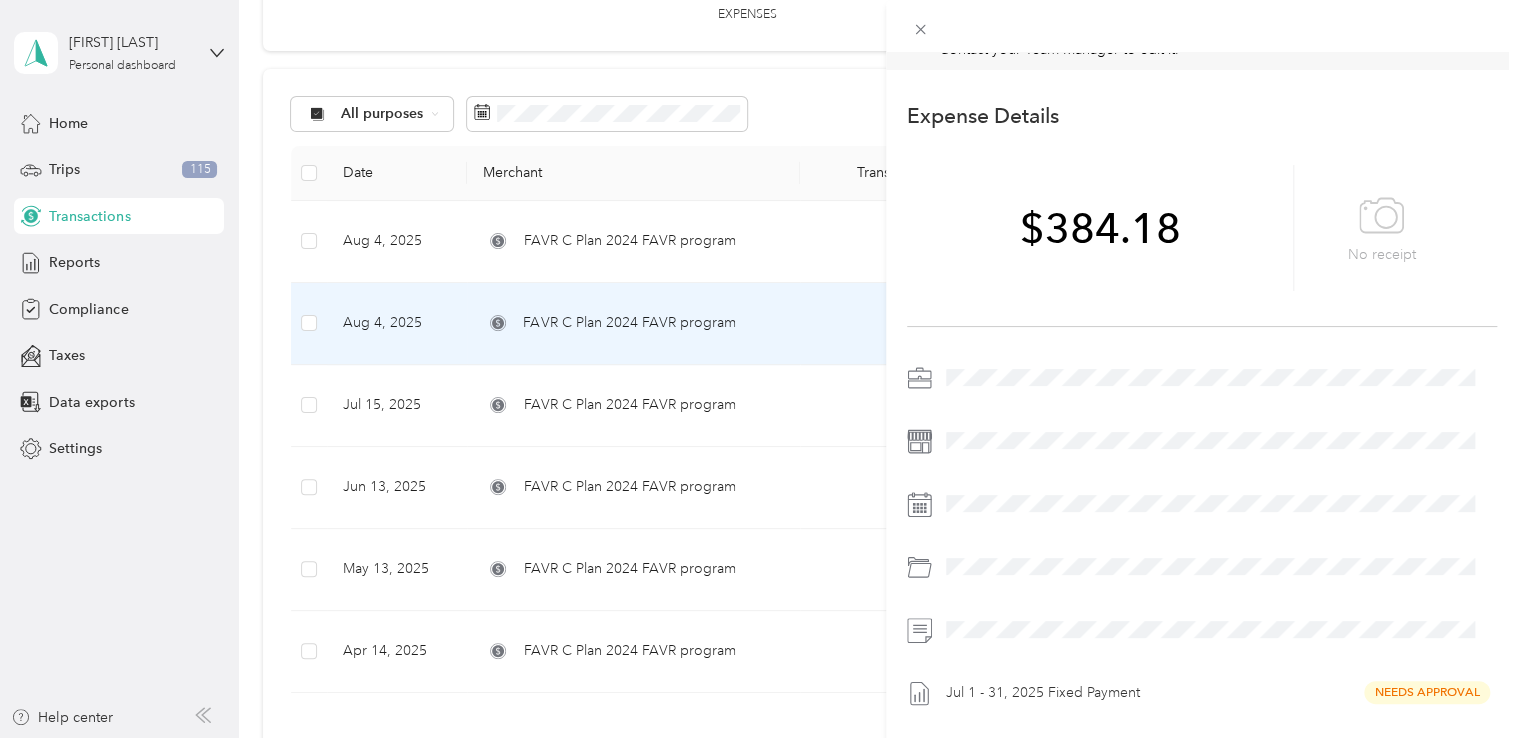 scroll, scrollTop: 0, scrollLeft: 0, axis: both 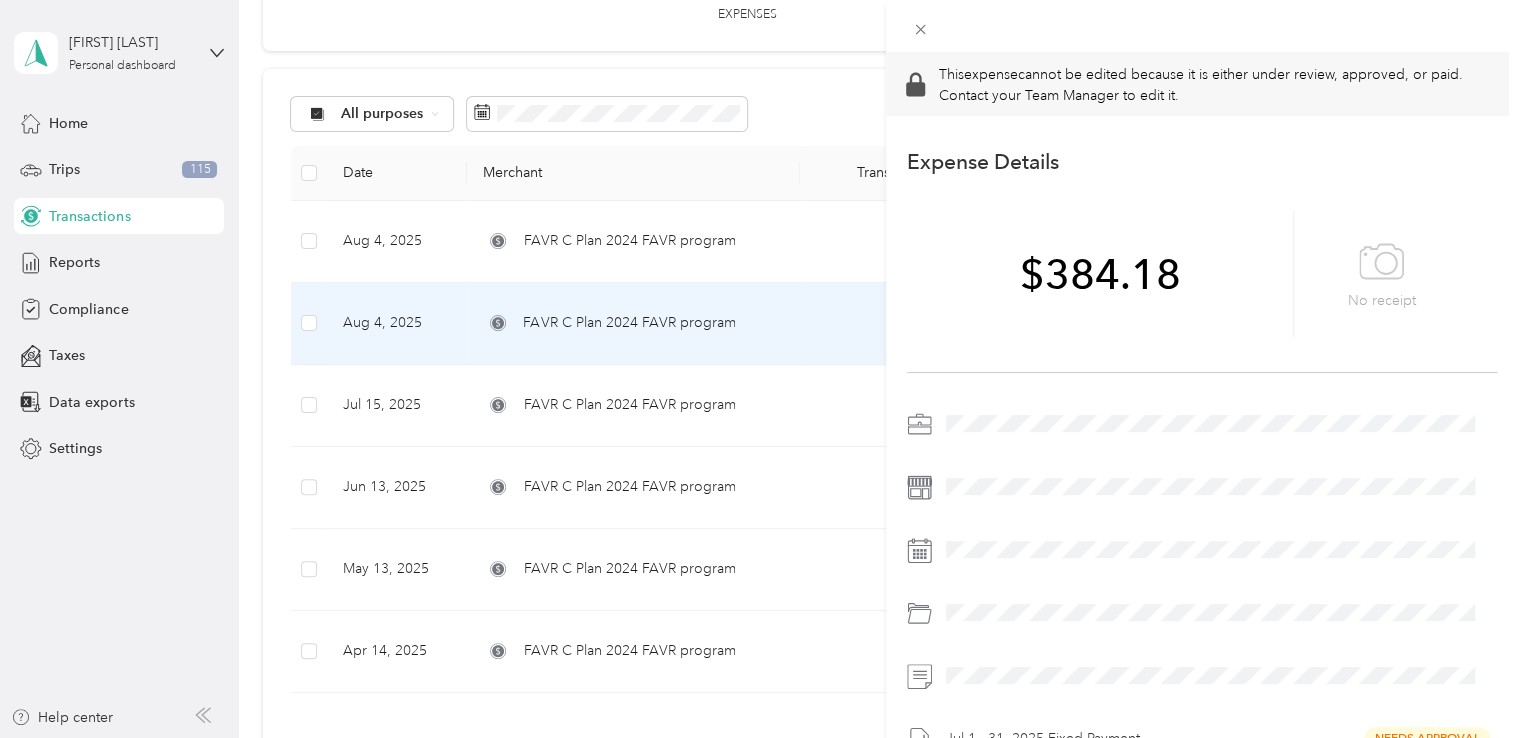 click on "This  expense  cannot be edited because it is either under review, approved, or paid. Contact your Team Manager to edit it.  Expense Details Save [AMOUNT] No receipt [DATE] - [DATE] Fixed Payment Needs Approval" at bounding box center (759, 369) 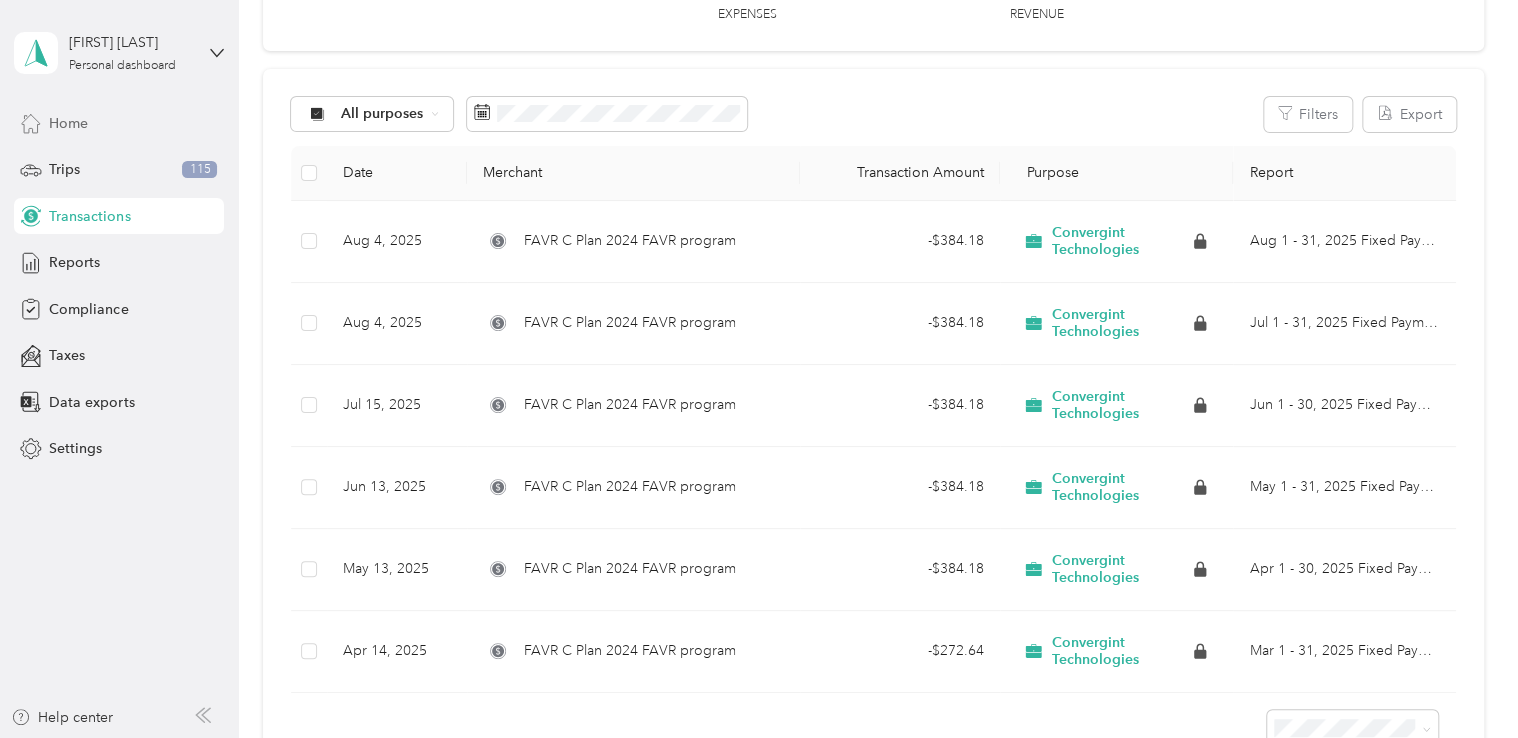 click on "Home" at bounding box center (68, 123) 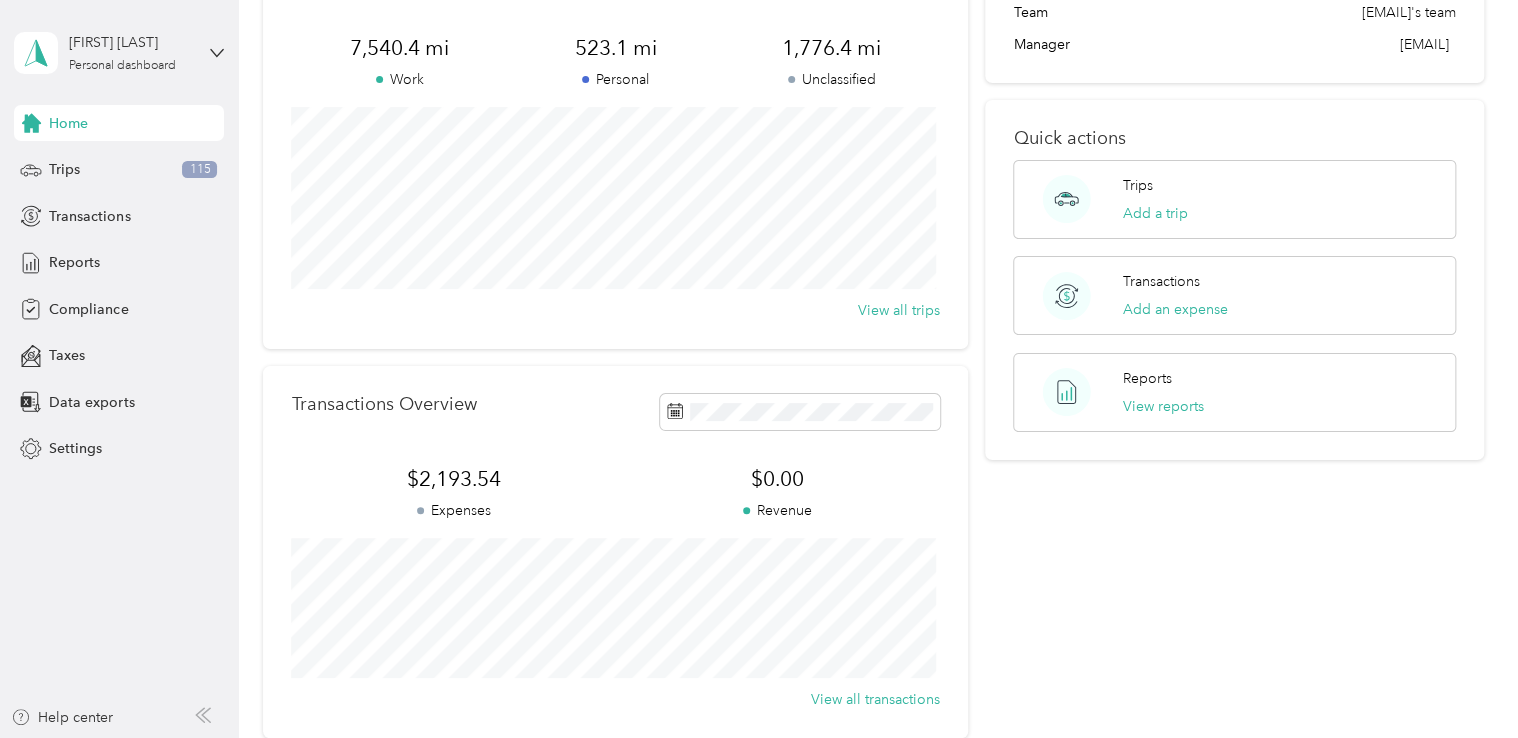 click on "Your Team View Team [EMAIL]'s team Manager [EMAIL] Quick actions Trips Add a trip Transactions Add an expense Reports View reports" at bounding box center (1234, 337) 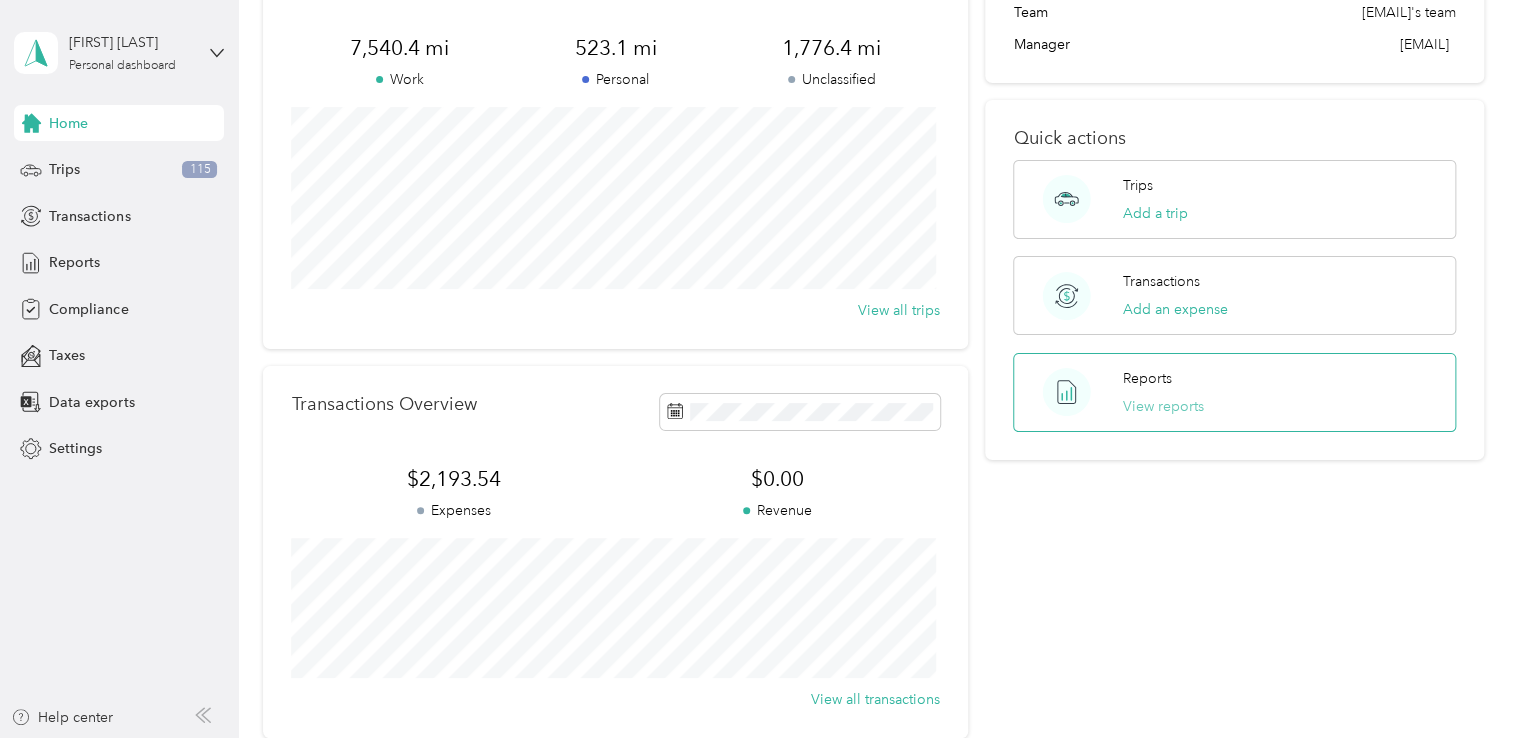 click on "View reports" at bounding box center [1163, 406] 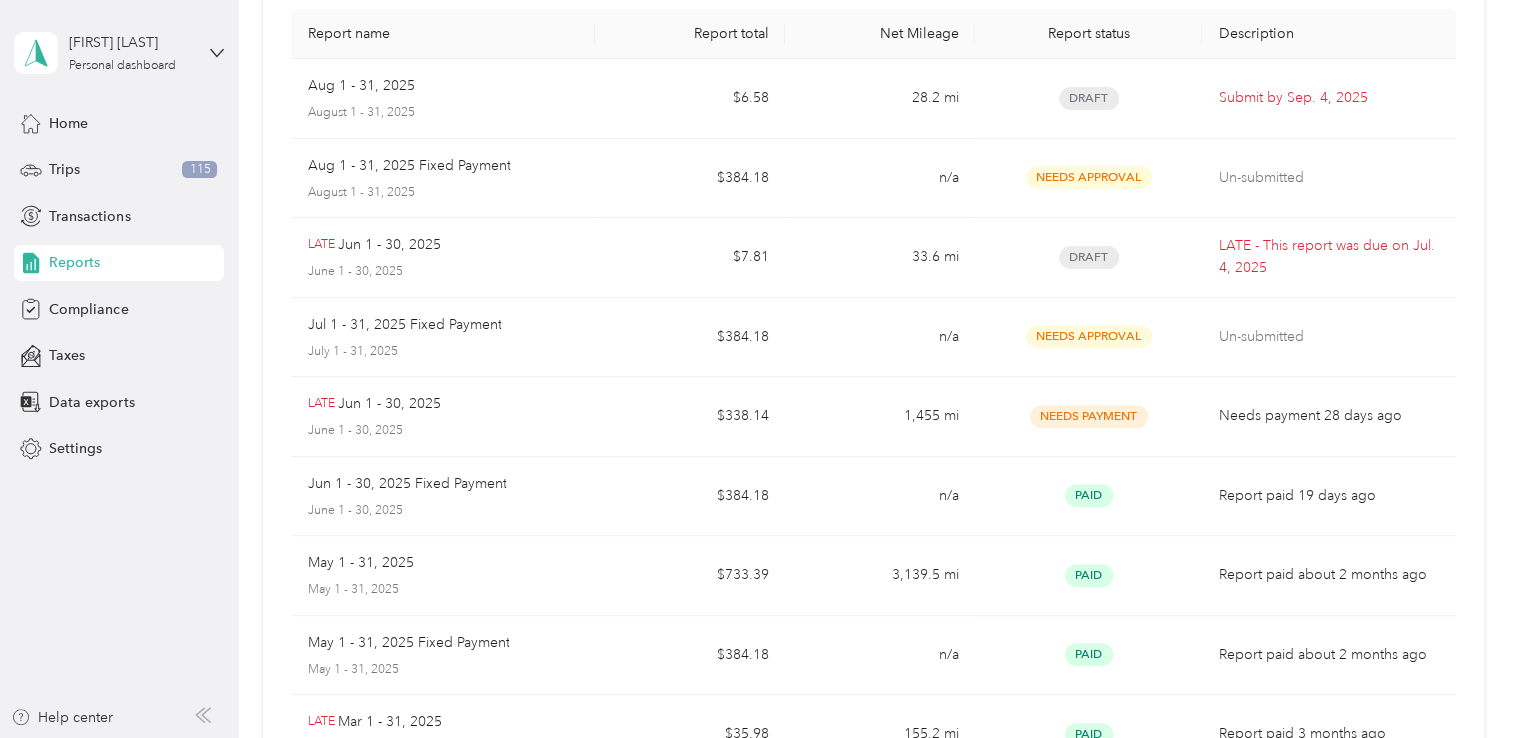drag, startPoint x: 1500, startPoint y: 290, endPoint x: 1511, endPoint y: 189, distance: 101.597244 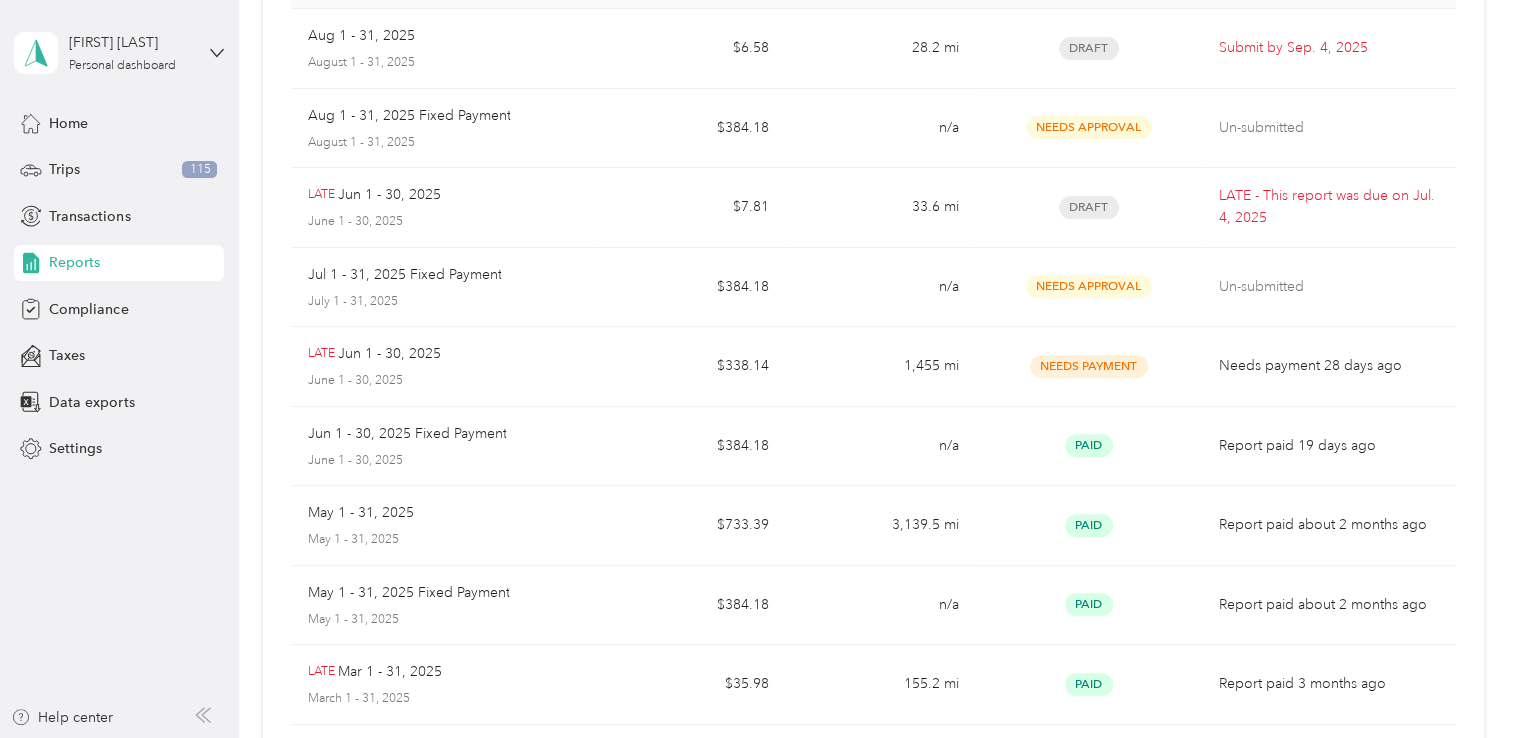 scroll, scrollTop: 186, scrollLeft: 0, axis: vertical 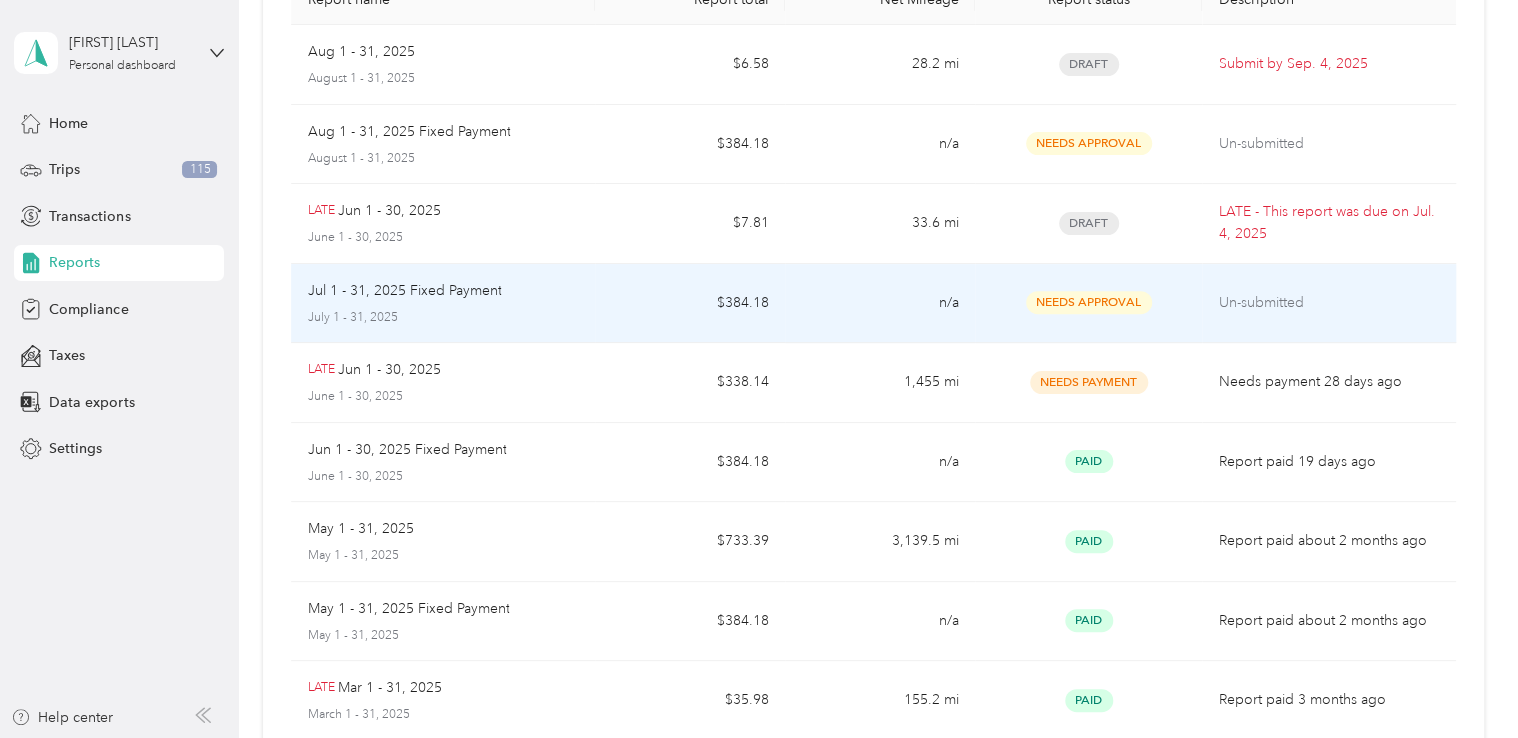 click on "Un-submitted" at bounding box center (1328, 304) 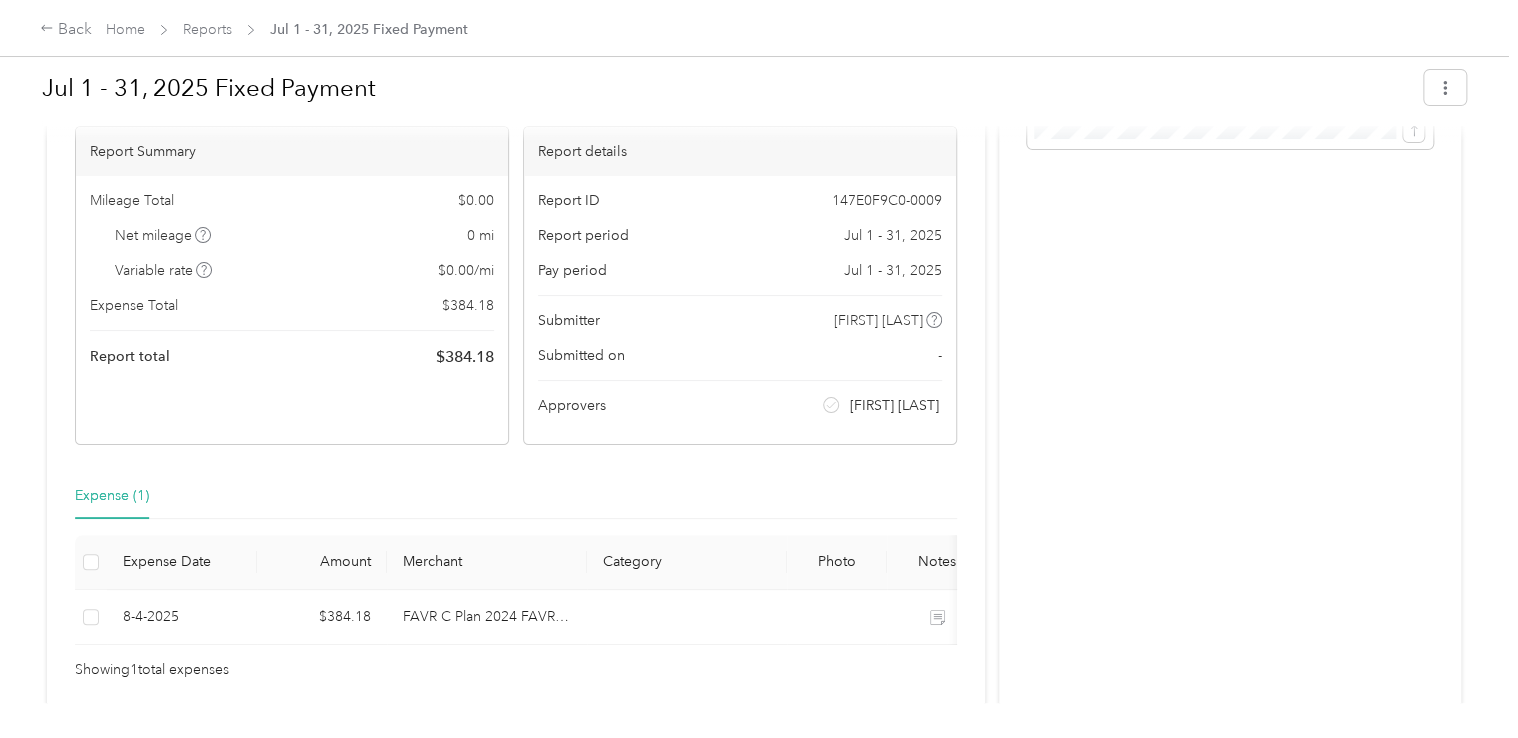 scroll, scrollTop: 224, scrollLeft: 0, axis: vertical 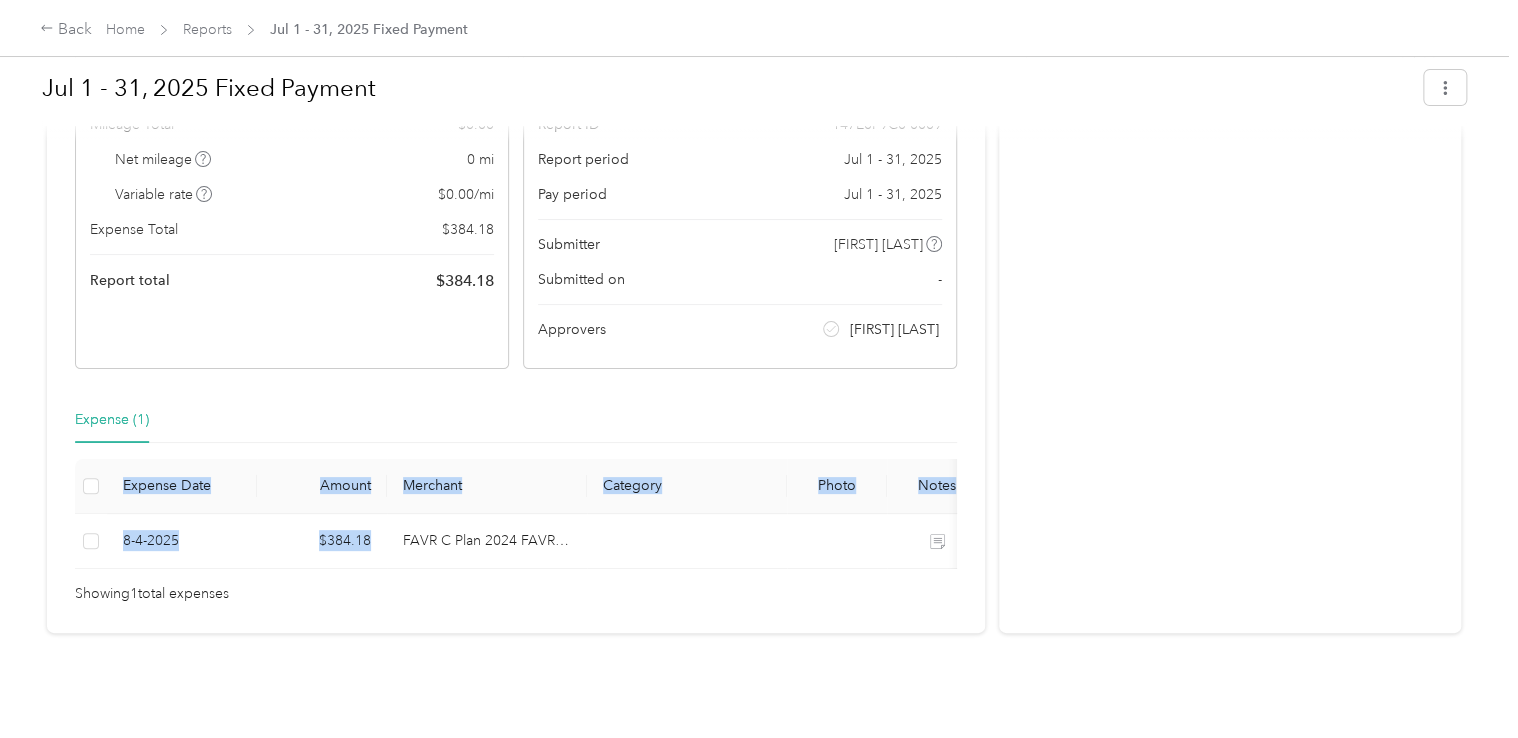 drag, startPoint x: 372, startPoint y: 536, endPoint x: 548, endPoint y: 554, distance: 176.91806 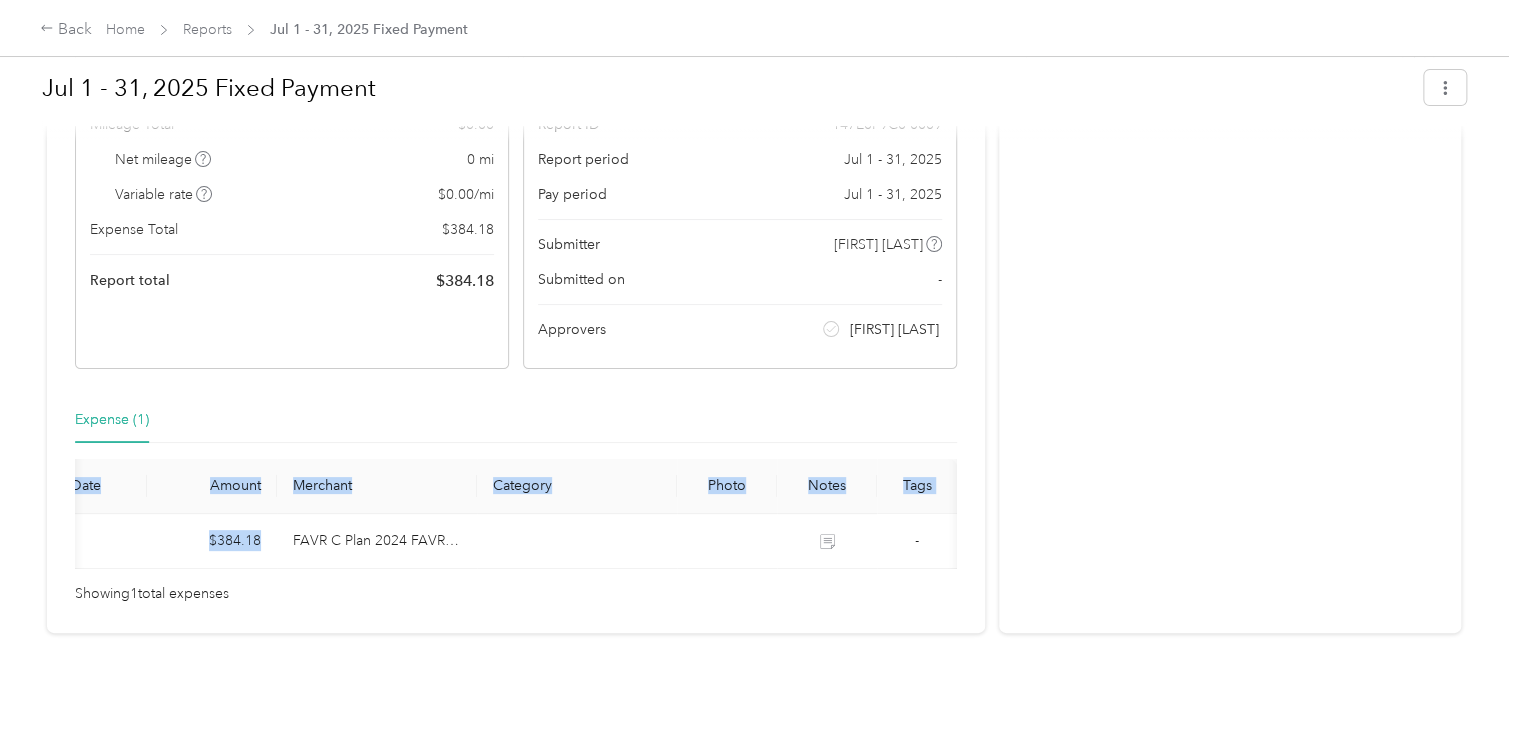 scroll, scrollTop: 0, scrollLeft: 0, axis: both 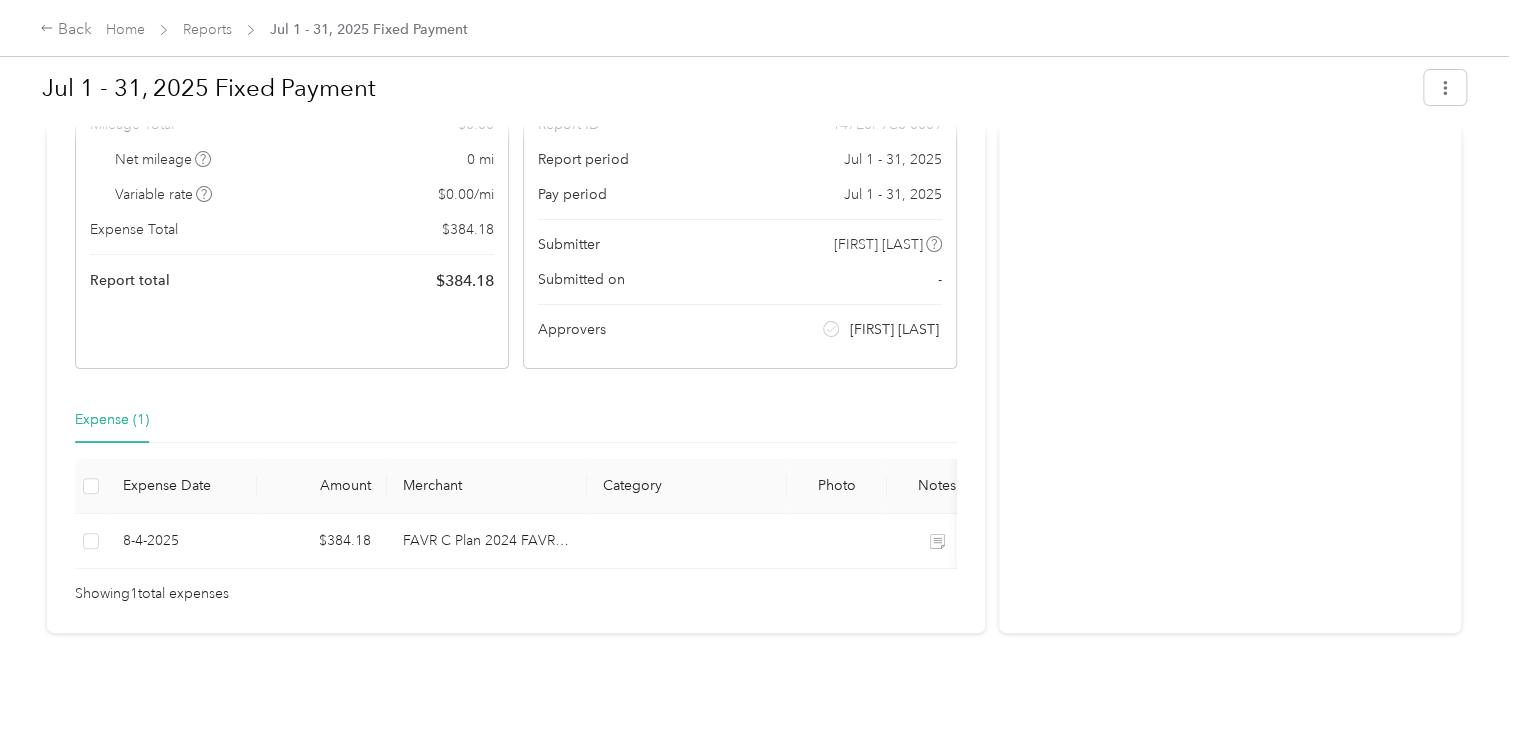 click on "Needs Approval Needs approval from [NAME] View  activity & comments Report Summary Mileage Total [AMOUNT] Net mileage   [MILEAGE] Variable rate   [AMOUNT] / [MILEAGE] Expense Total [AMOUNT] Report total [AMOUNT] Report details Report ID [ID] Report period [DATE] - [DATE] Pay period [DATE] - [DATE] Submitter [NAME] Submitted on - Approvers [NAME] Expense (1) Expense Date Amount Merchant Category Photo Notes Tags                 [DATE] [AMOUNT] [MERCHANT] [CATEGORY] [PROGRAM] [PROGRAM] - Showing  1  total expenses" at bounding box center [516, 295] 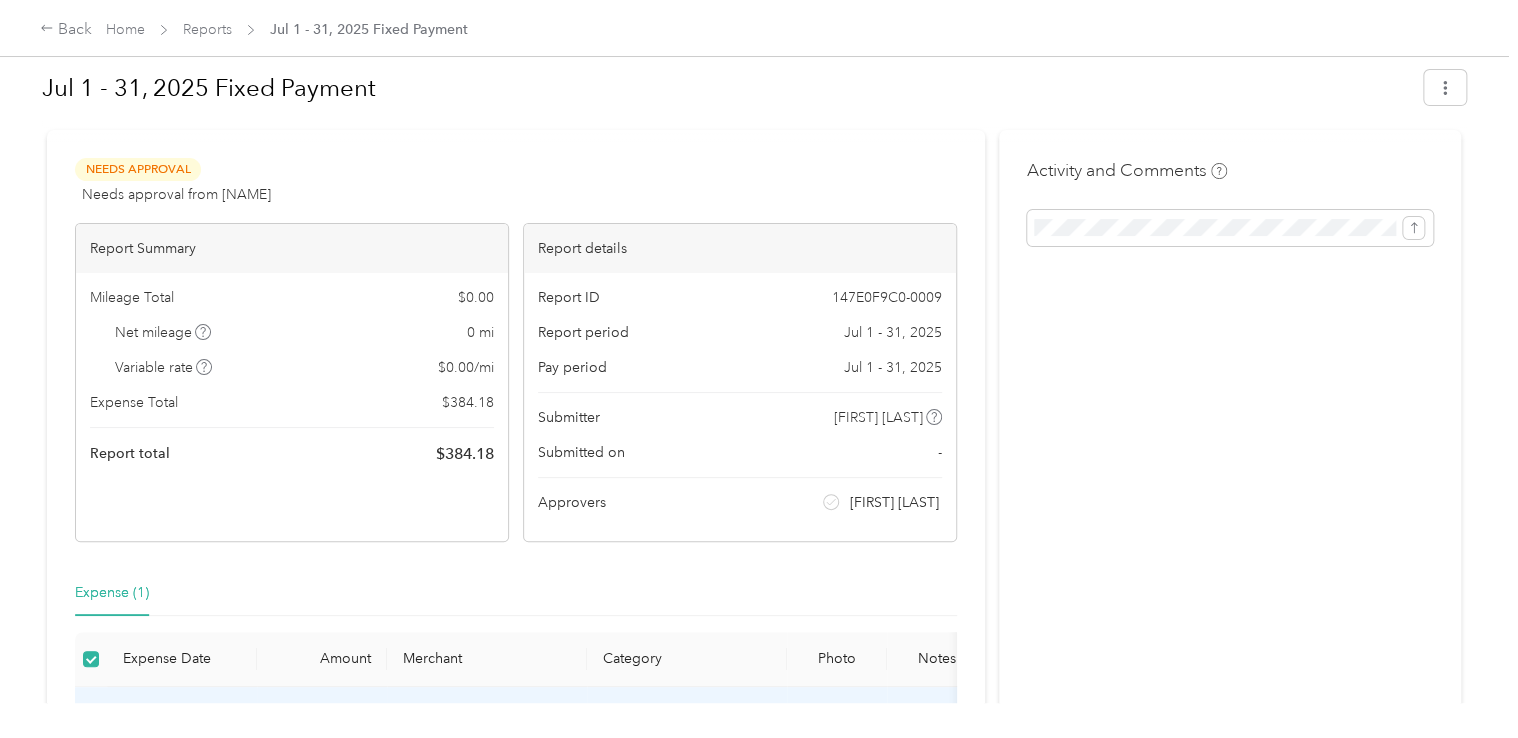 scroll, scrollTop: 0, scrollLeft: 0, axis: both 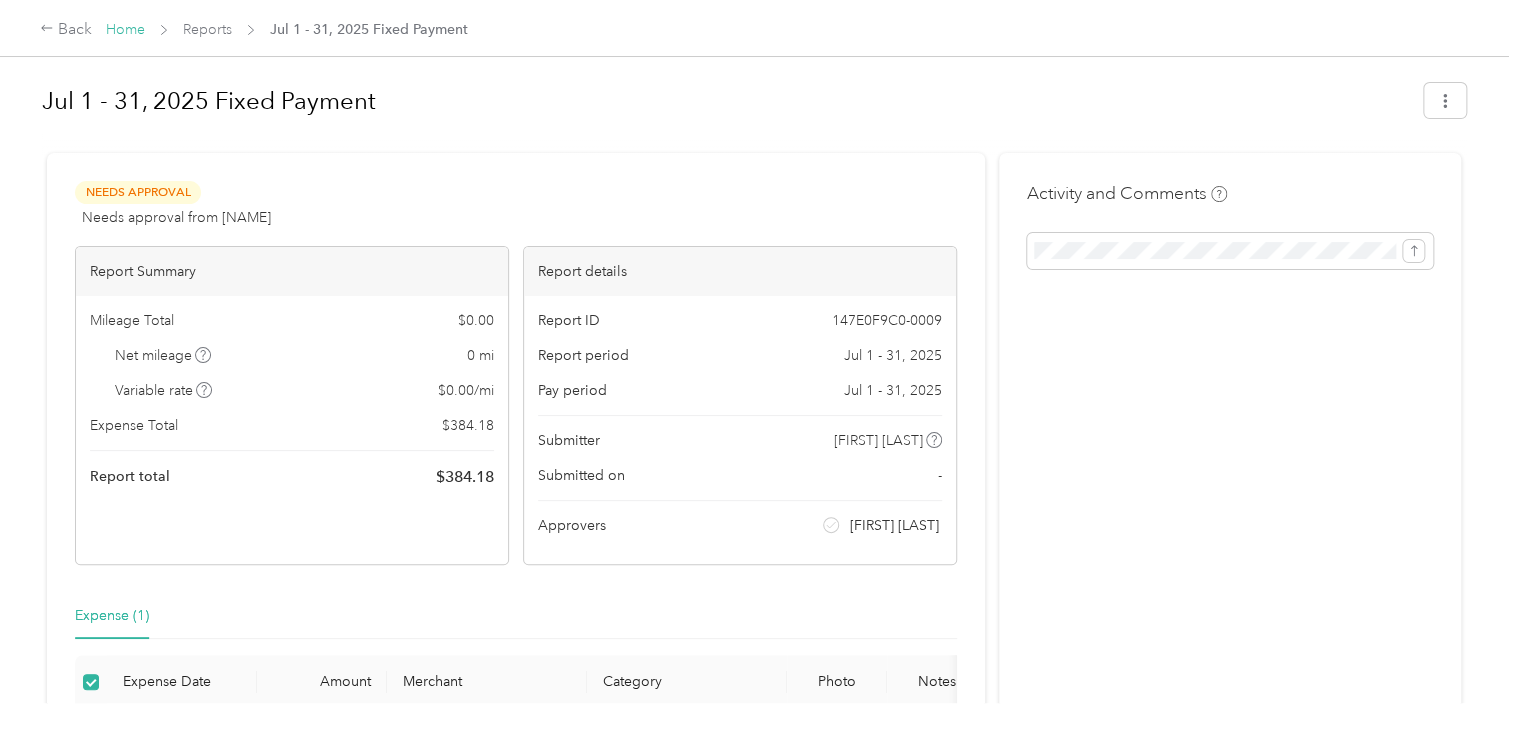 click on "Home" at bounding box center (125, 29) 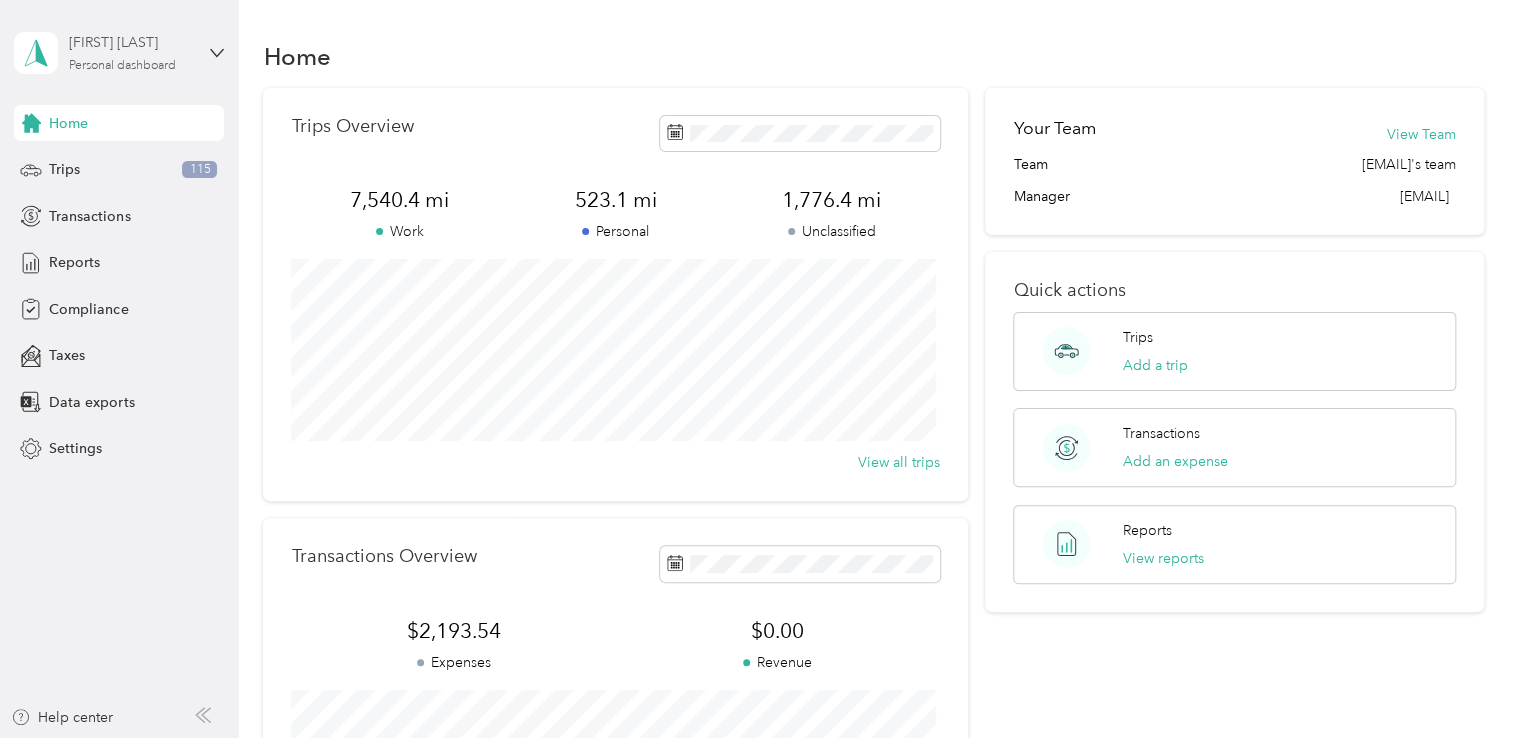 click on "Personal dashboard" at bounding box center (122, 66) 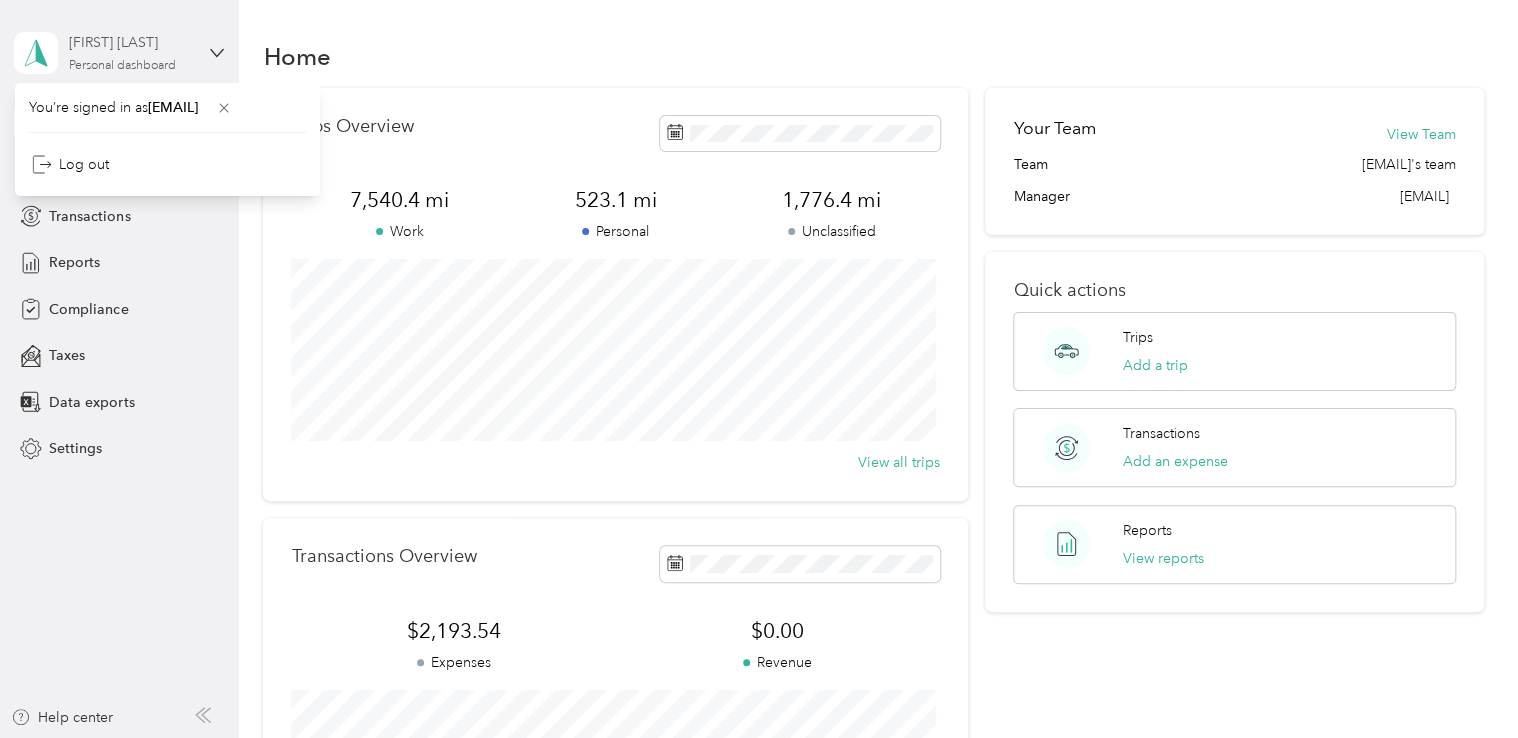 click on "Personal dashboard" at bounding box center (122, 66) 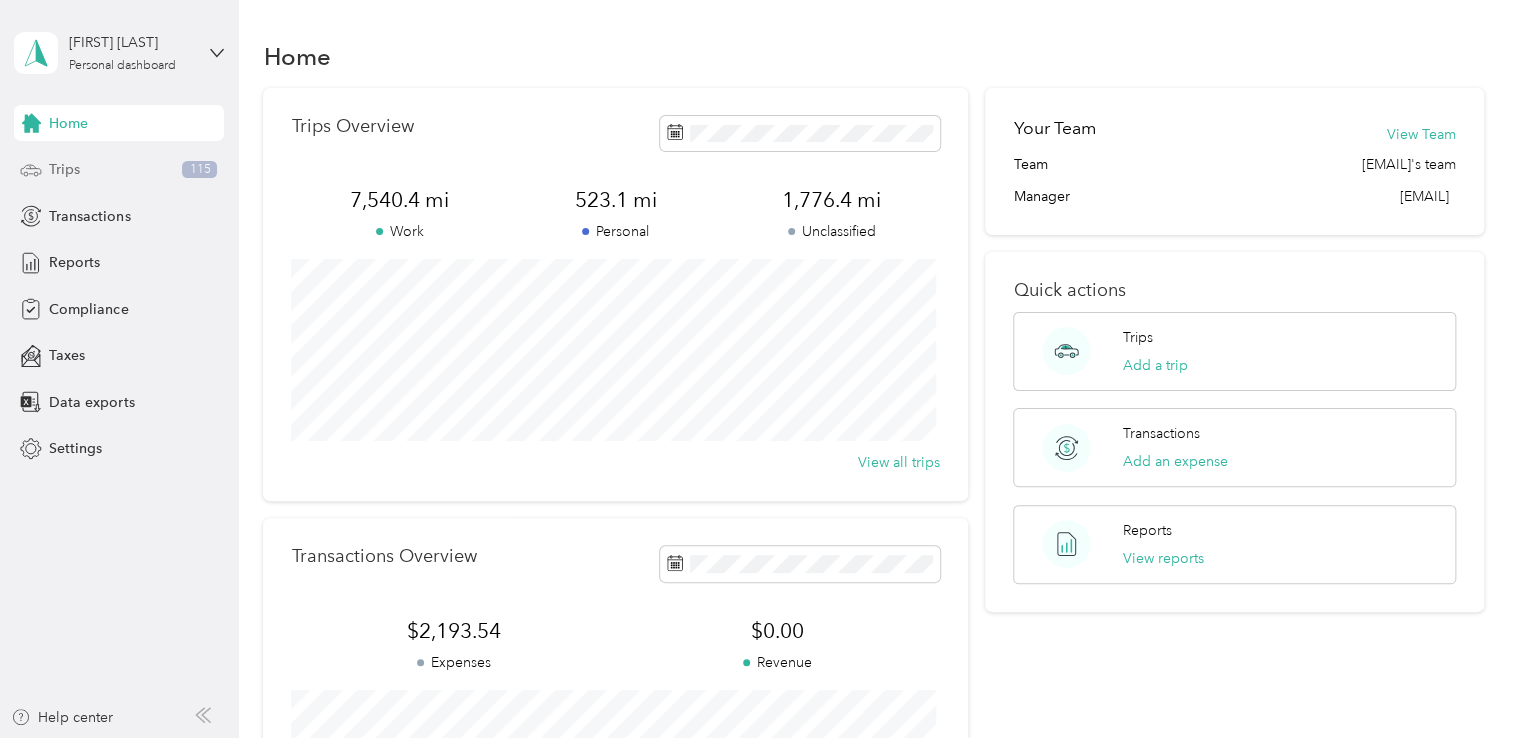 click on "Trips 115" at bounding box center [119, 170] 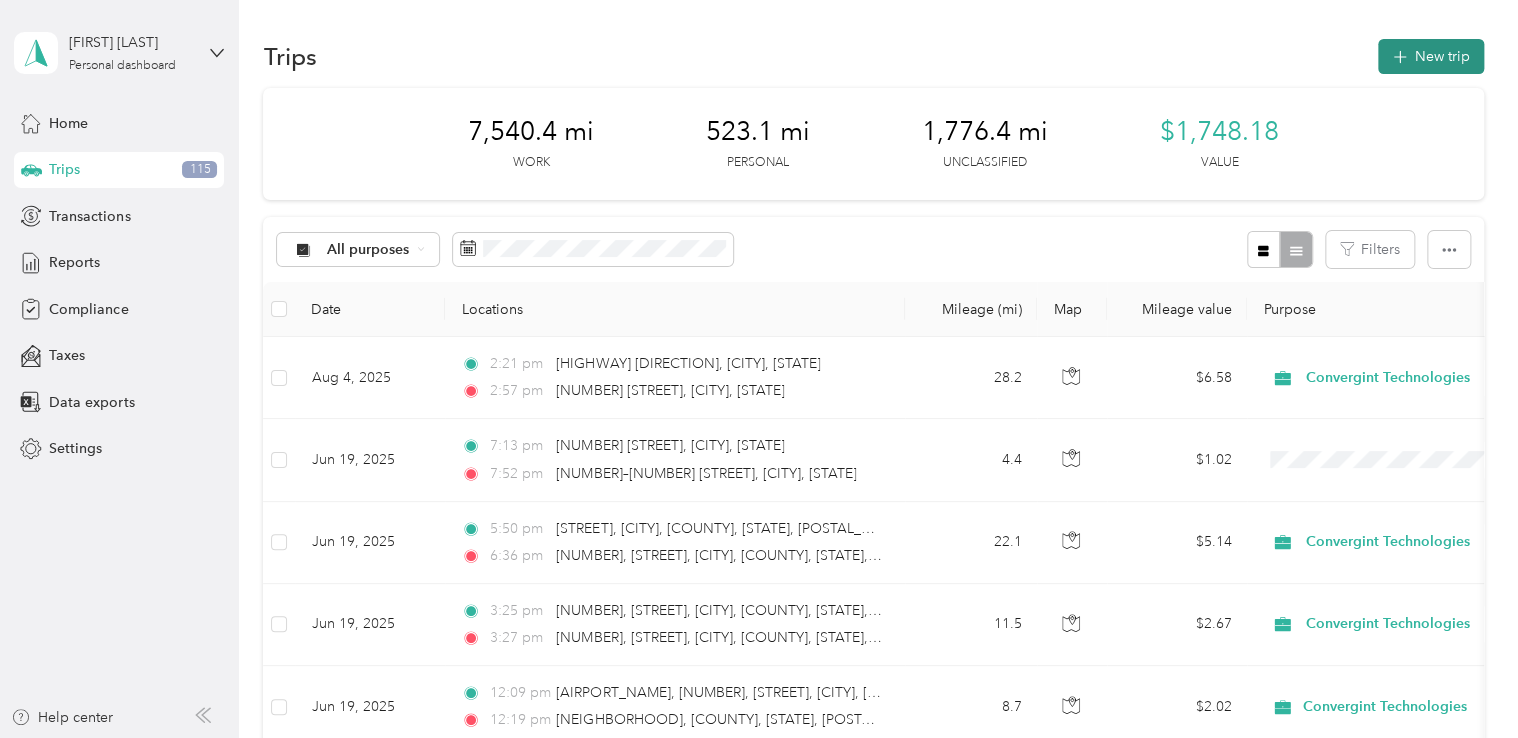 click on "New trip" at bounding box center [1431, 56] 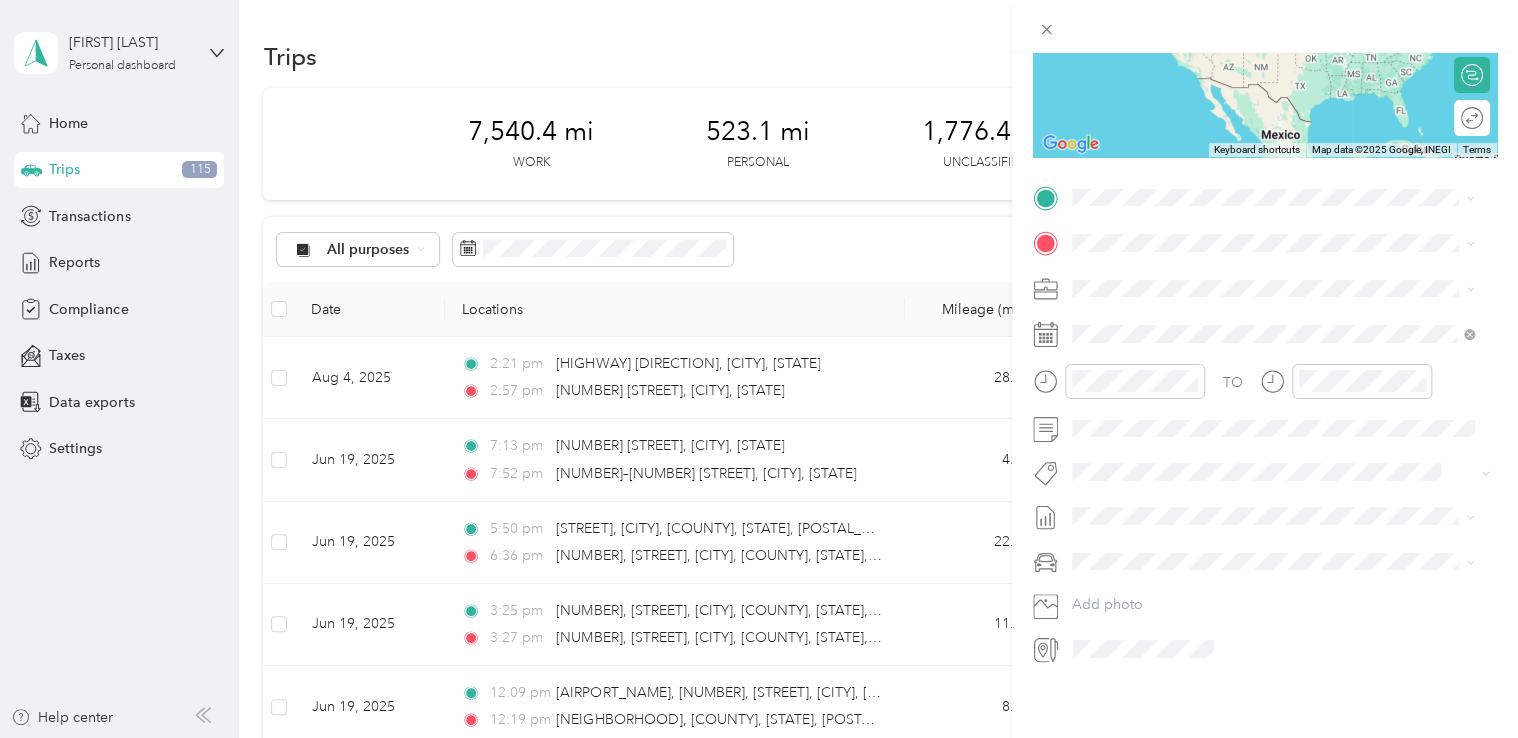 scroll, scrollTop: 310, scrollLeft: 0, axis: vertical 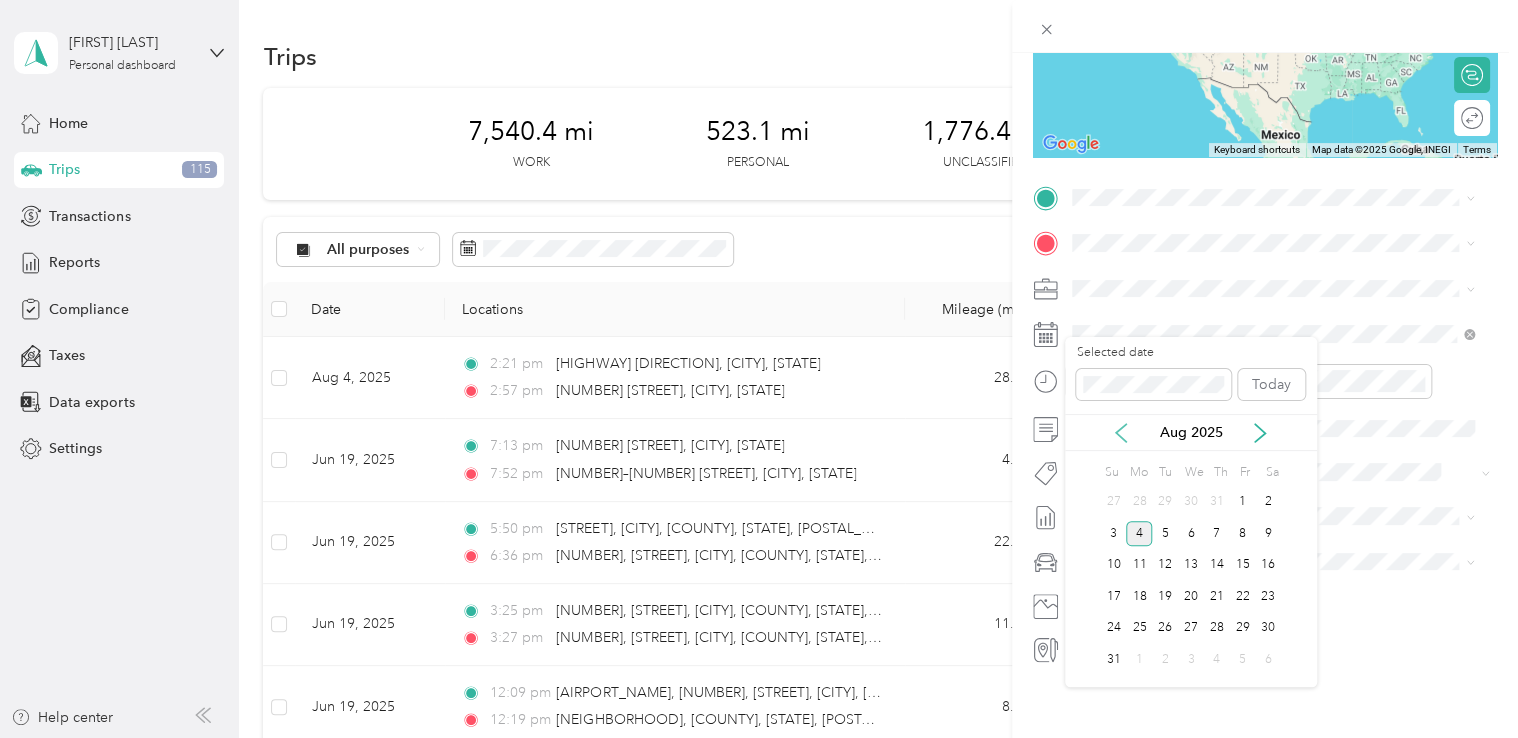 click 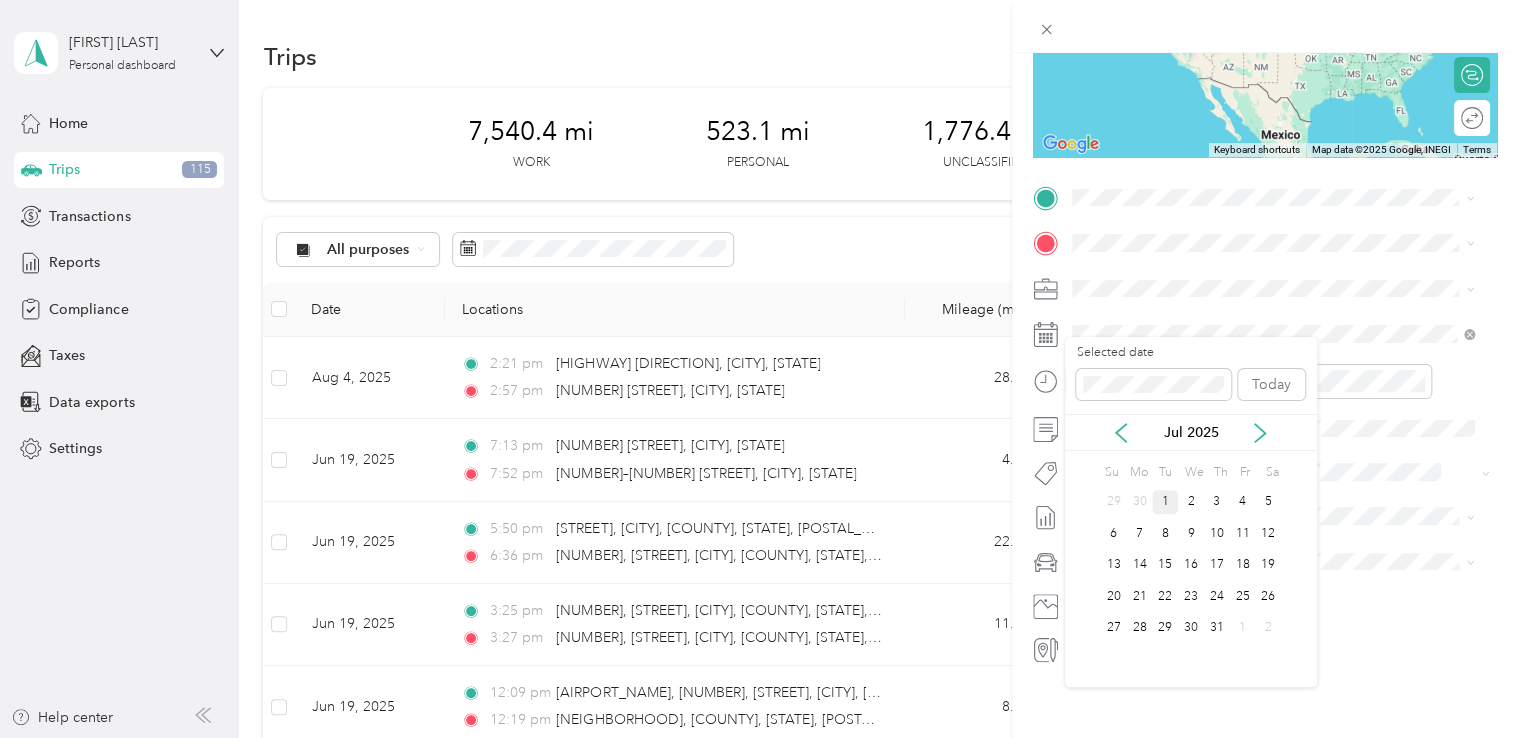 click on "1" at bounding box center [1165, 502] 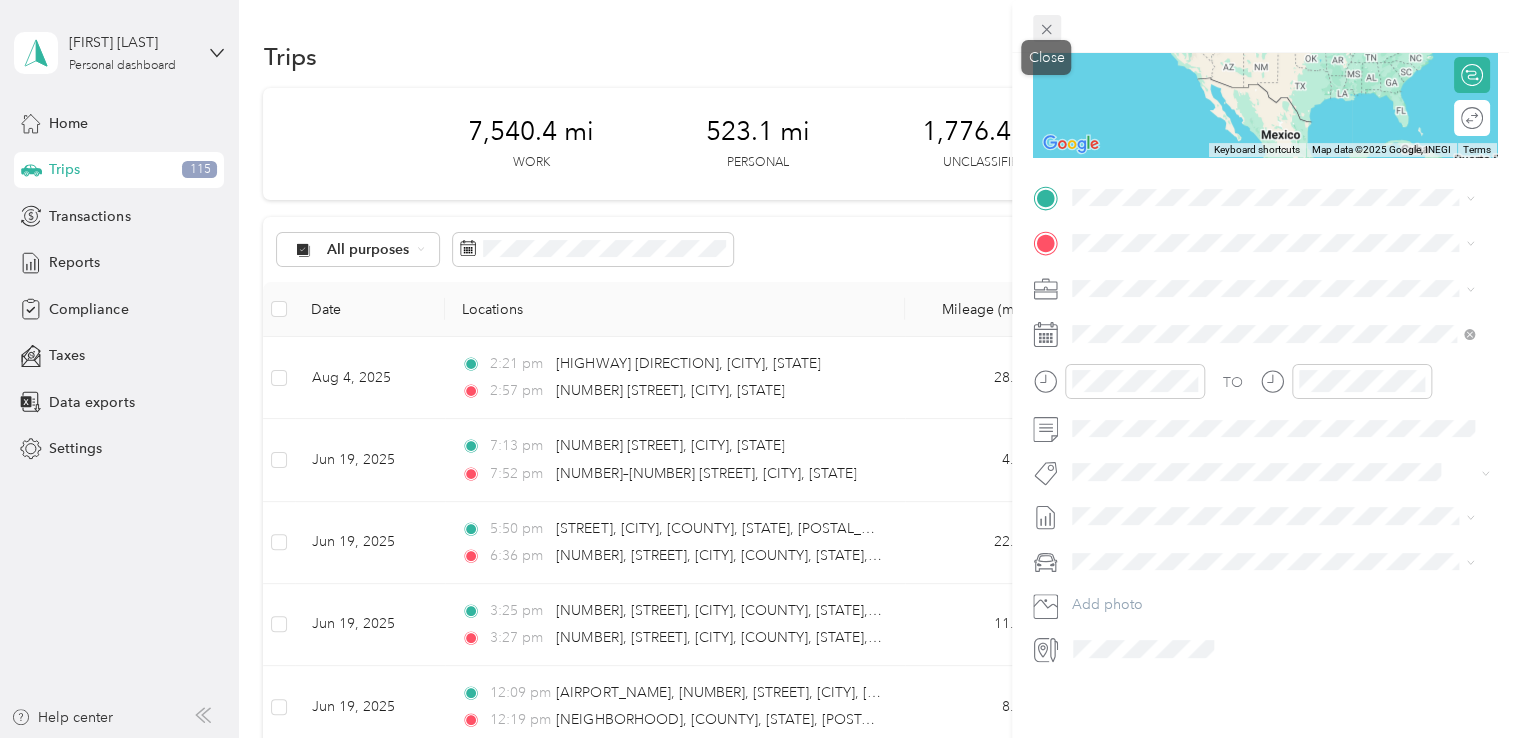 click 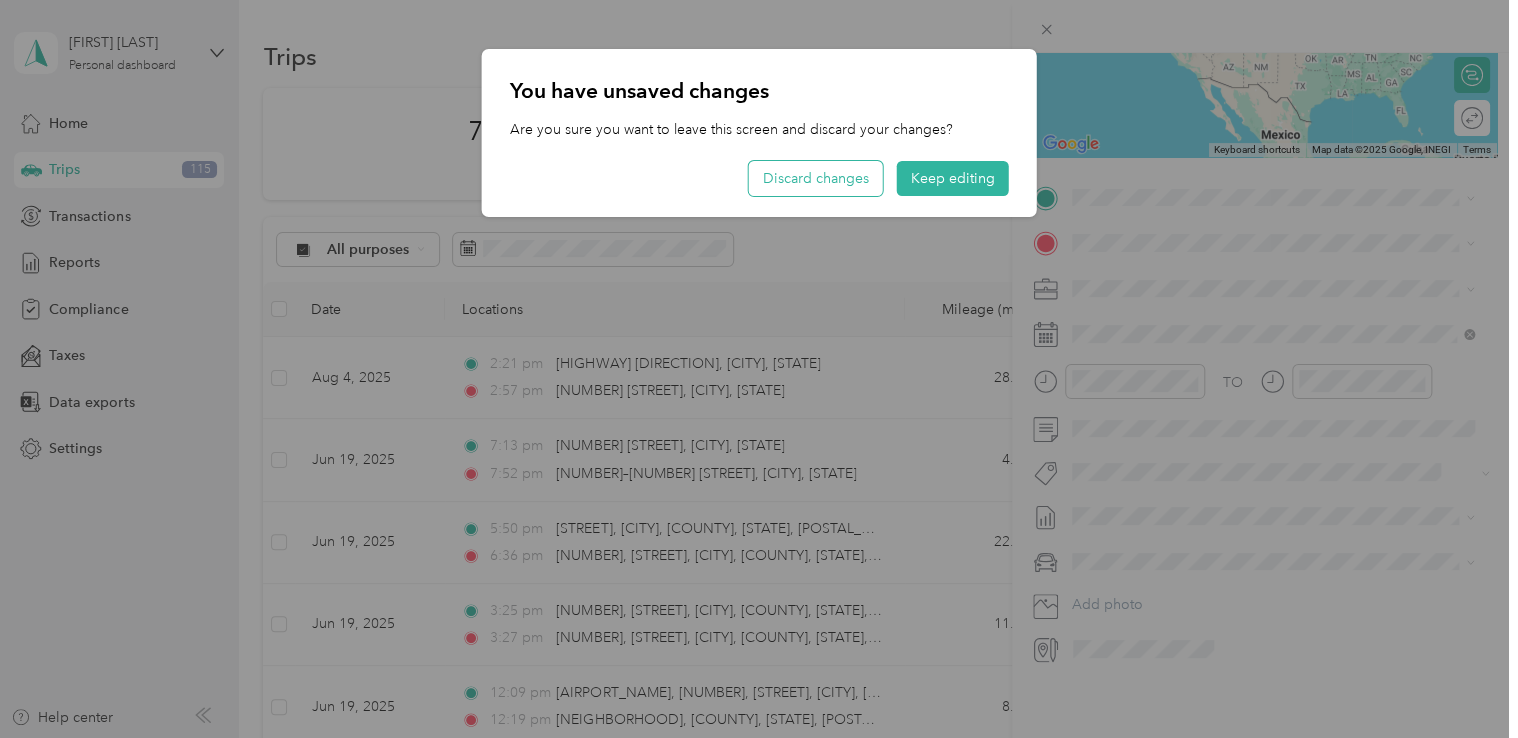 click on "Discard changes" at bounding box center (816, 178) 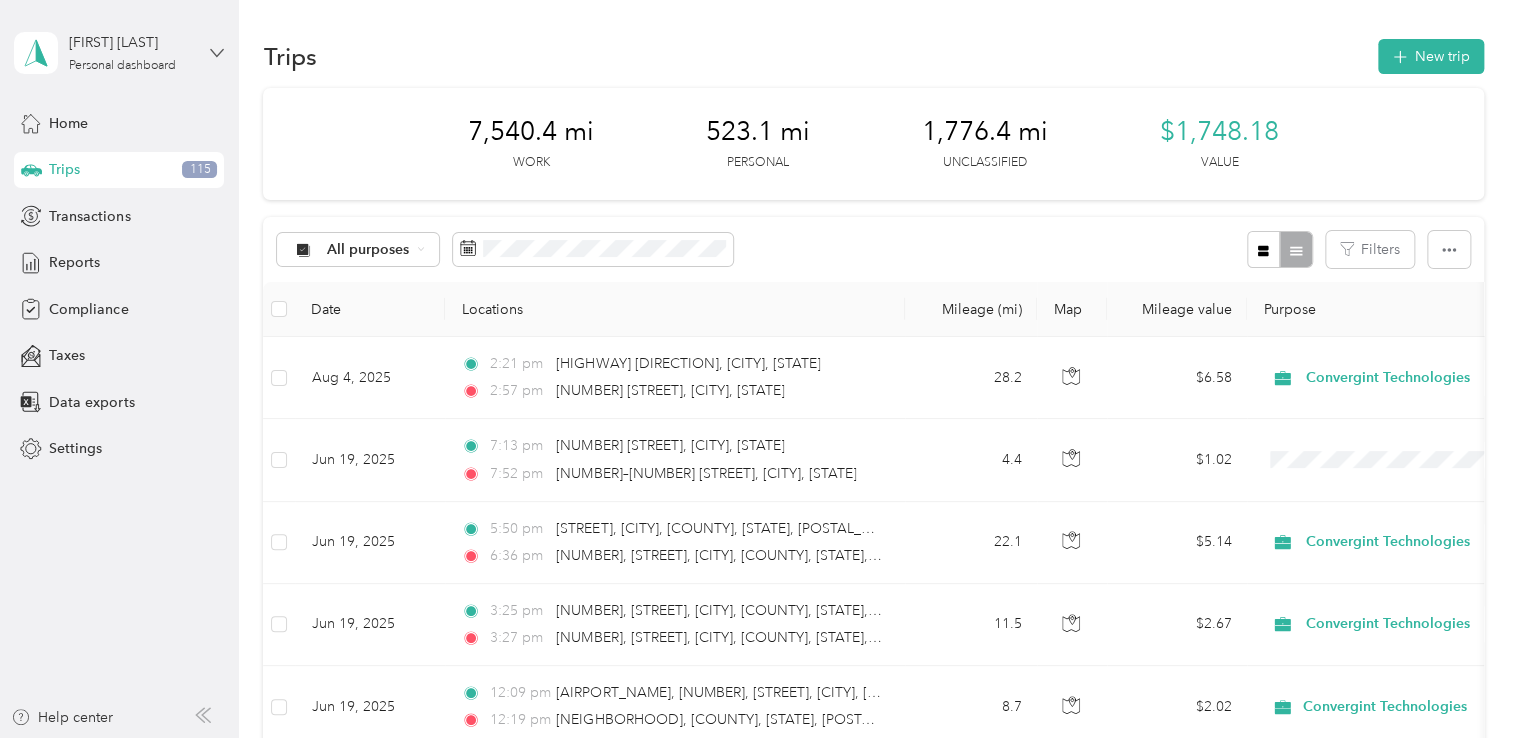 click 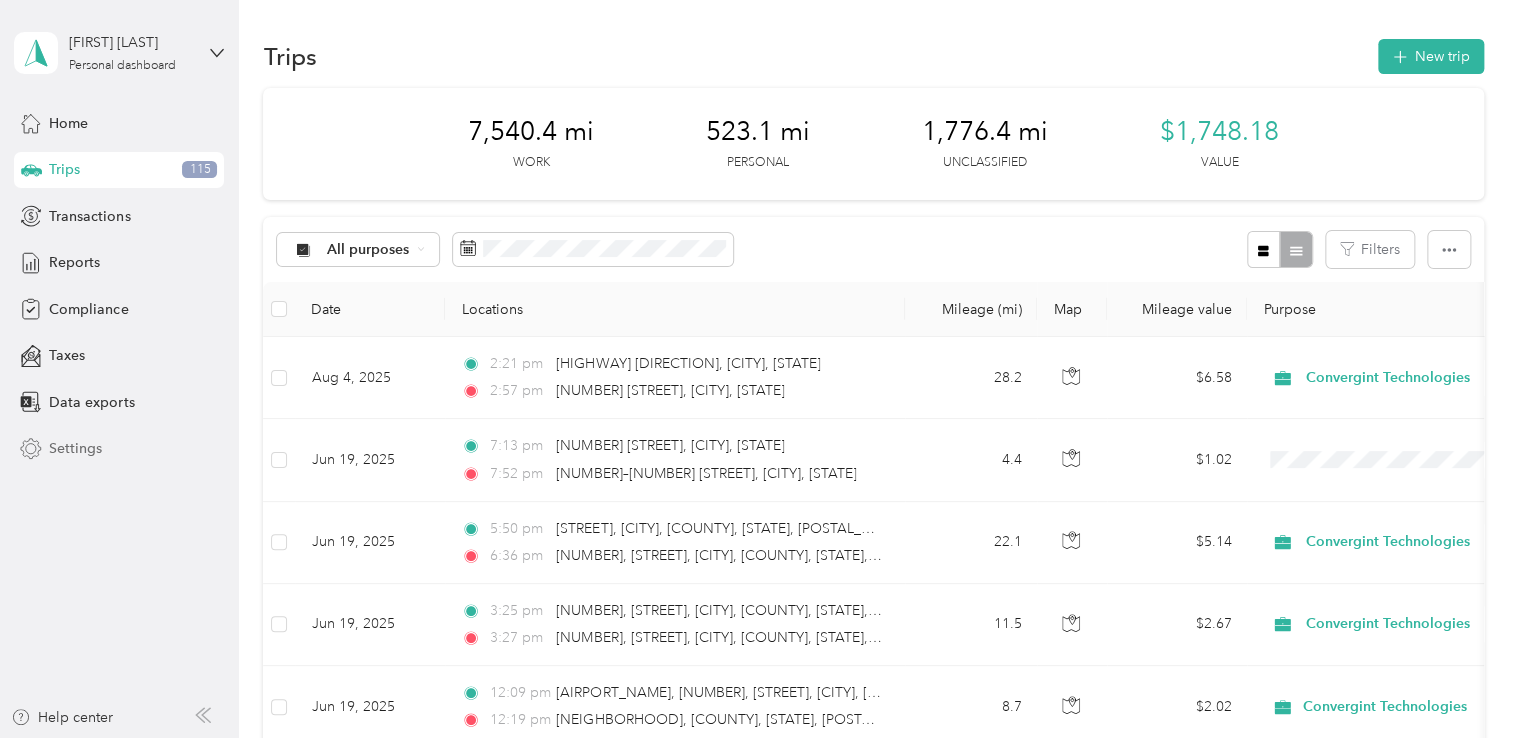 click on "Settings" at bounding box center [119, 449] 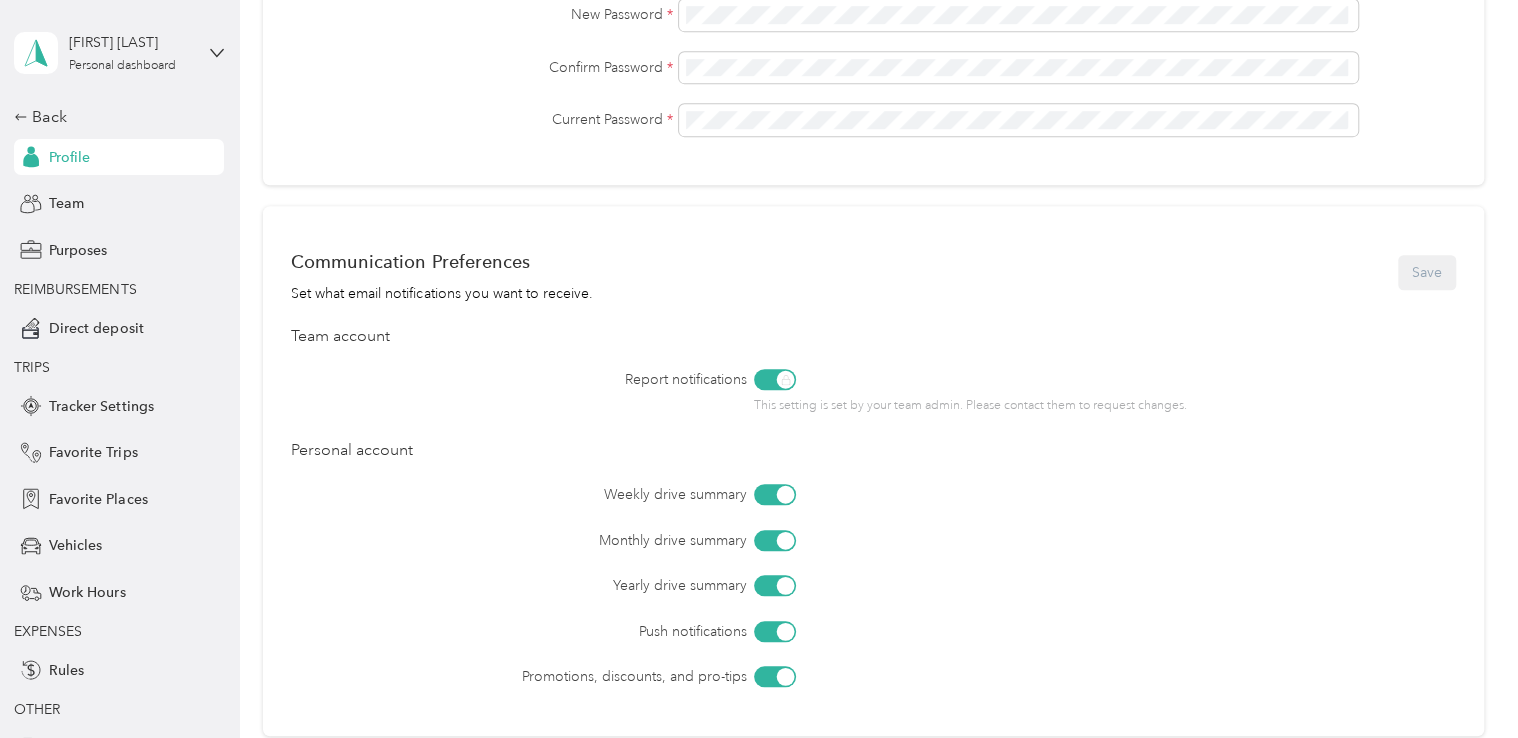 scroll, scrollTop: 597, scrollLeft: 0, axis: vertical 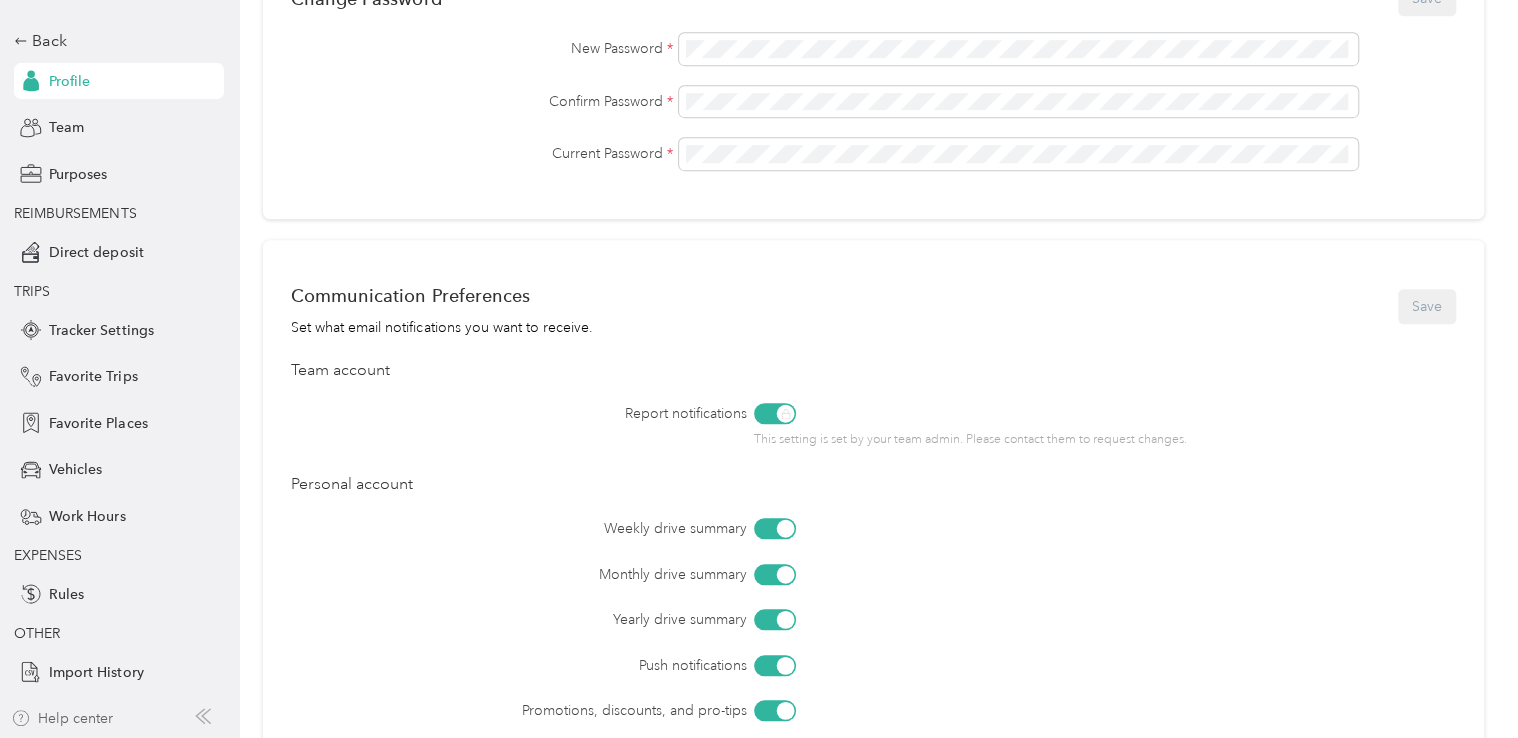 click on "Help center" at bounding box center [62, 718] 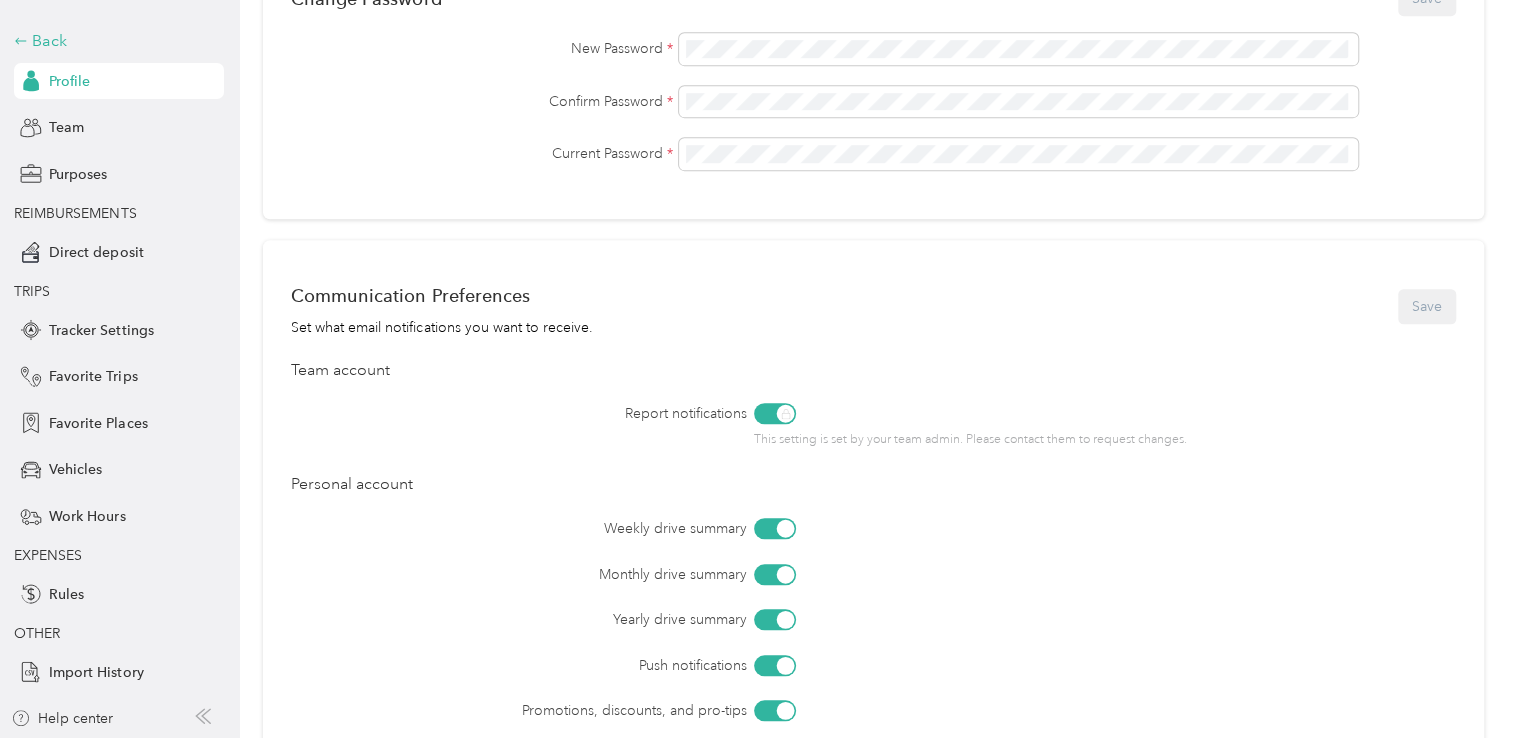 click on "Back" at bounding box center (114, 41) 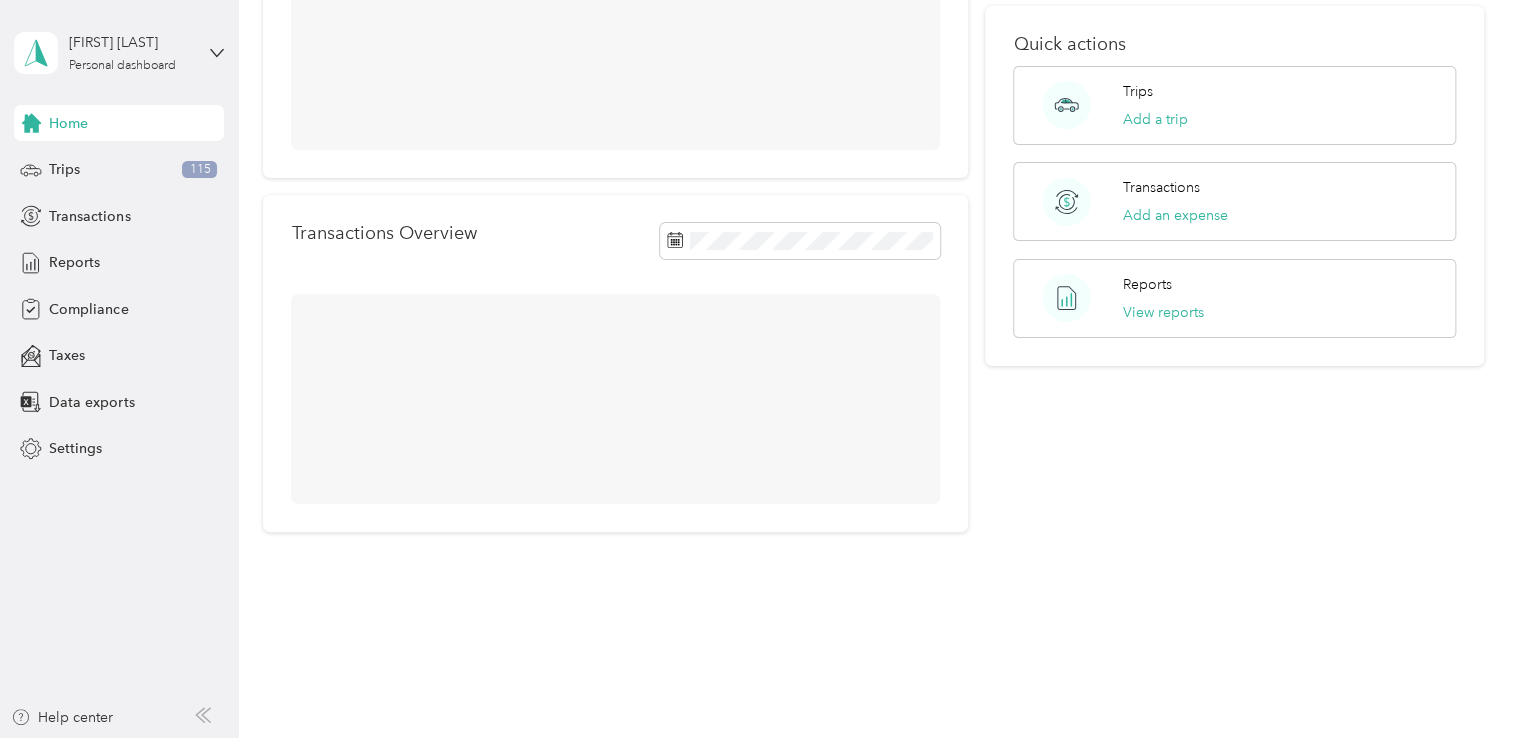 scroll, scrollTop: 246, scrollLeft: 0, axis: vertical 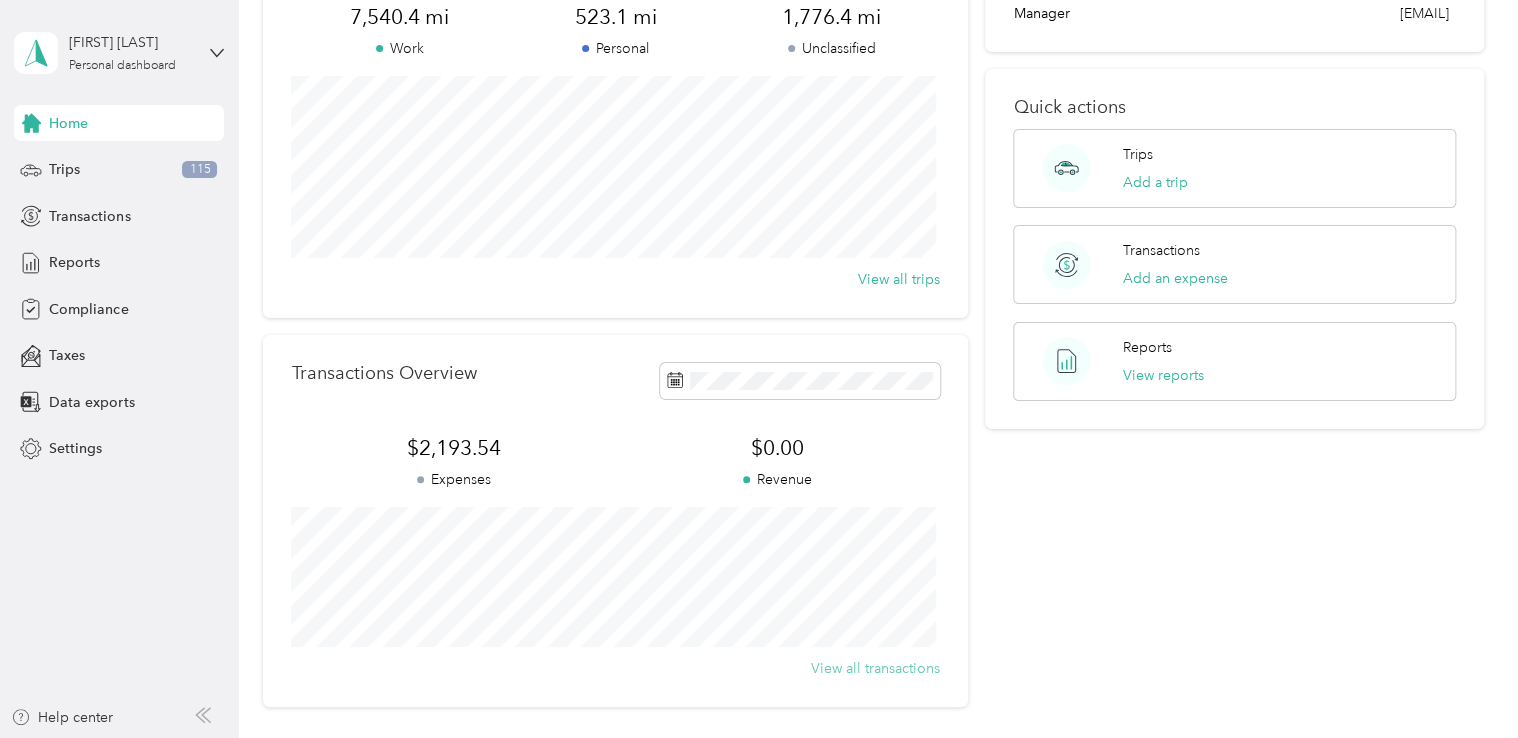 click on "View all transactions" at bounding box center (875, 668) 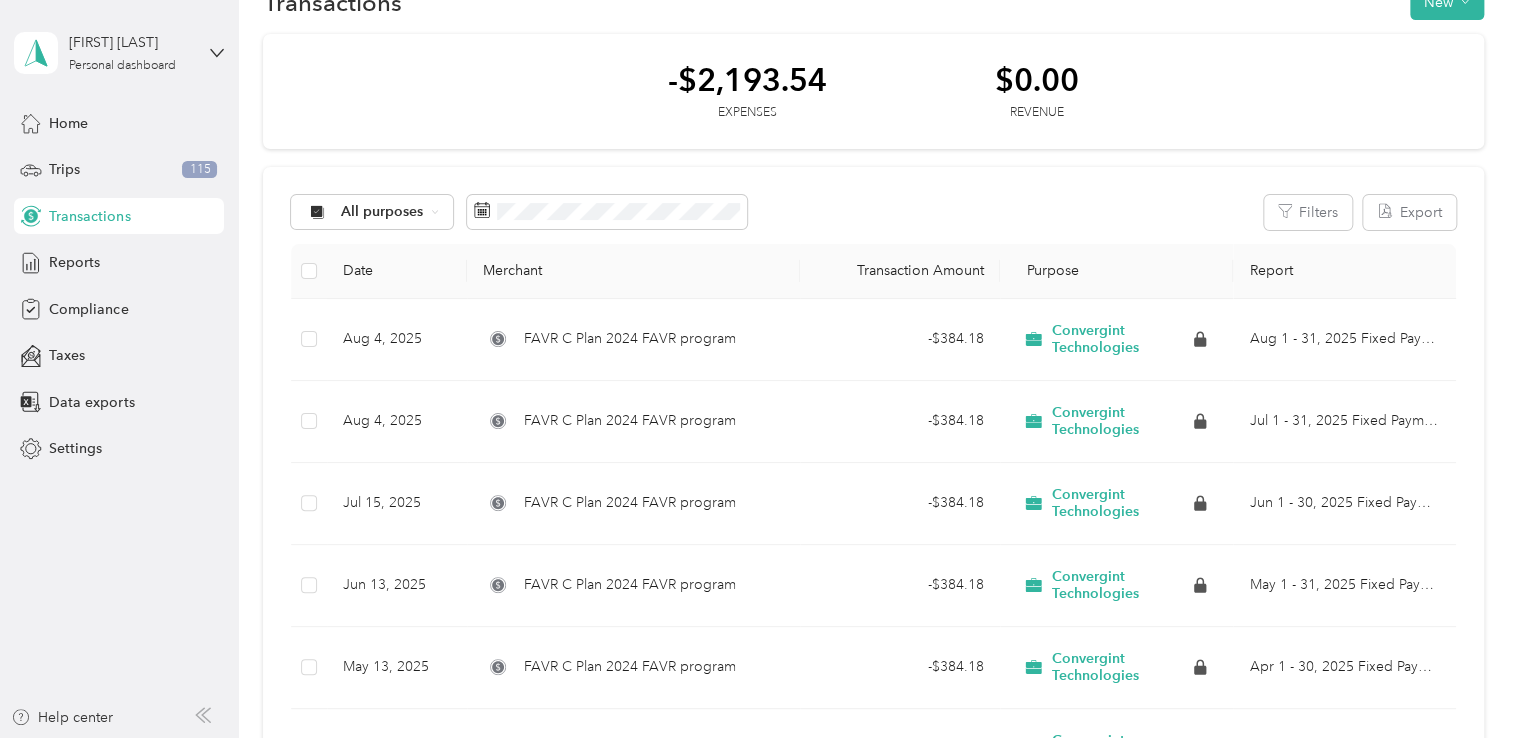 scroll, scrollTop: 44, scrollLeft: 0, axis: vertical 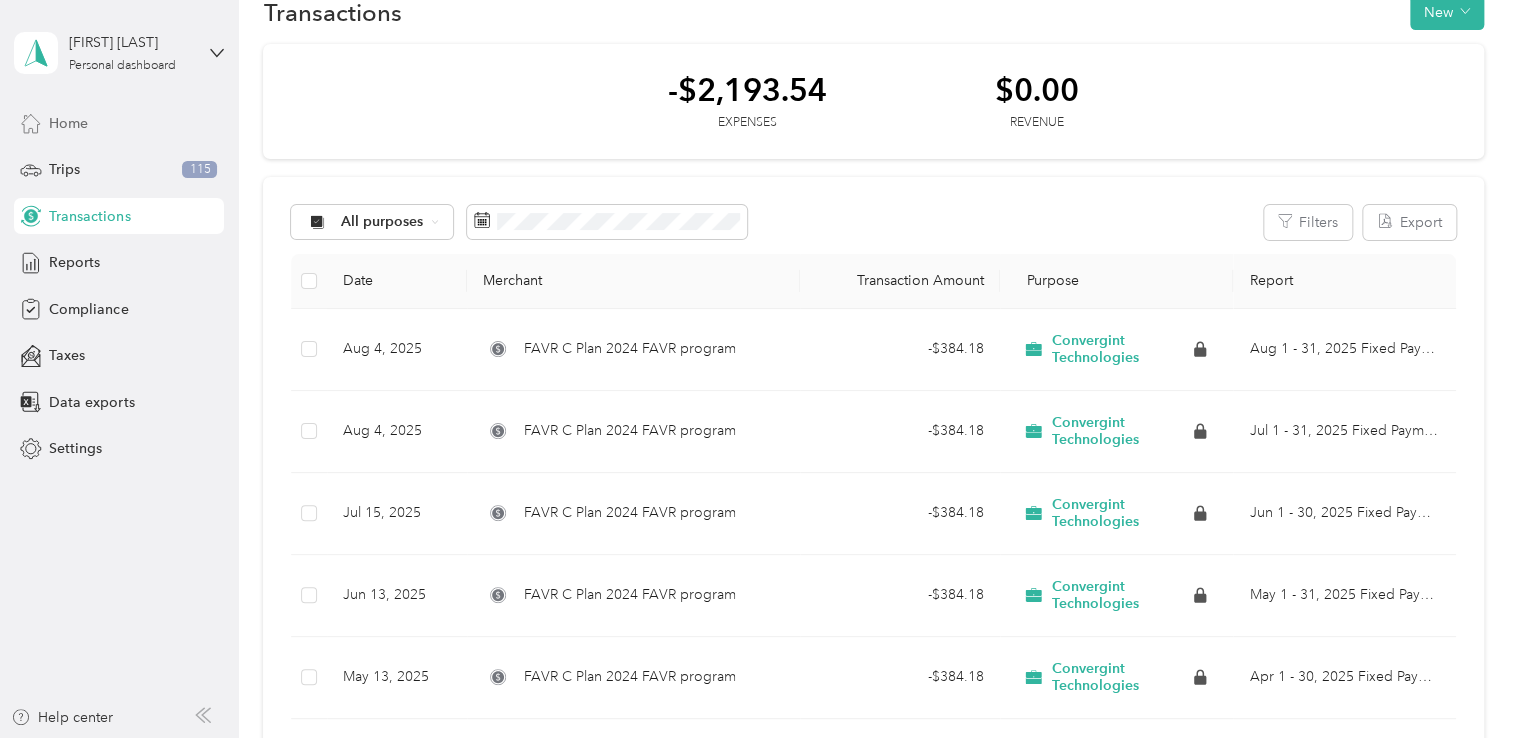 click on "Home" at bounding box center [119, 123] 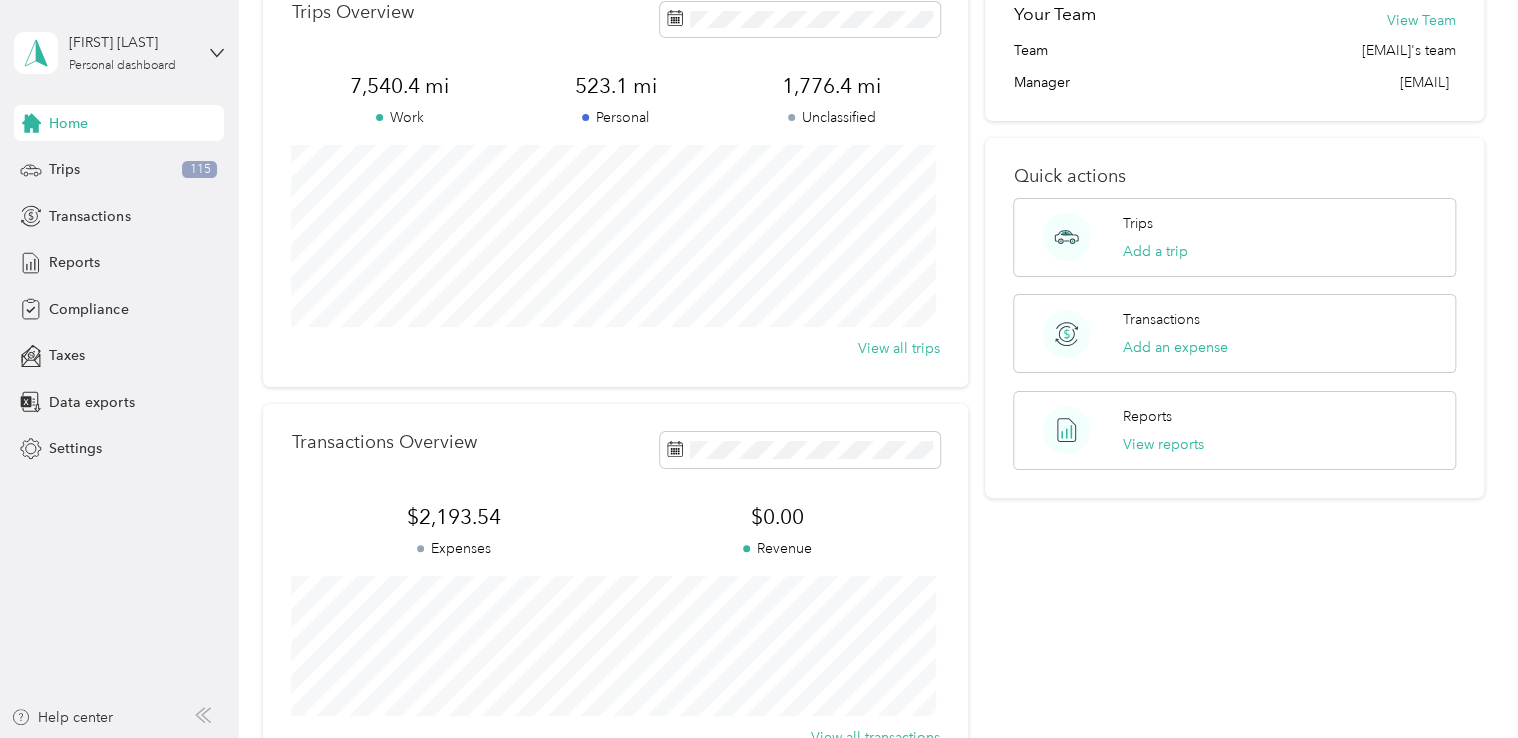 scroll, scrollTop: 0, scrollLeft: 0, axis: both 